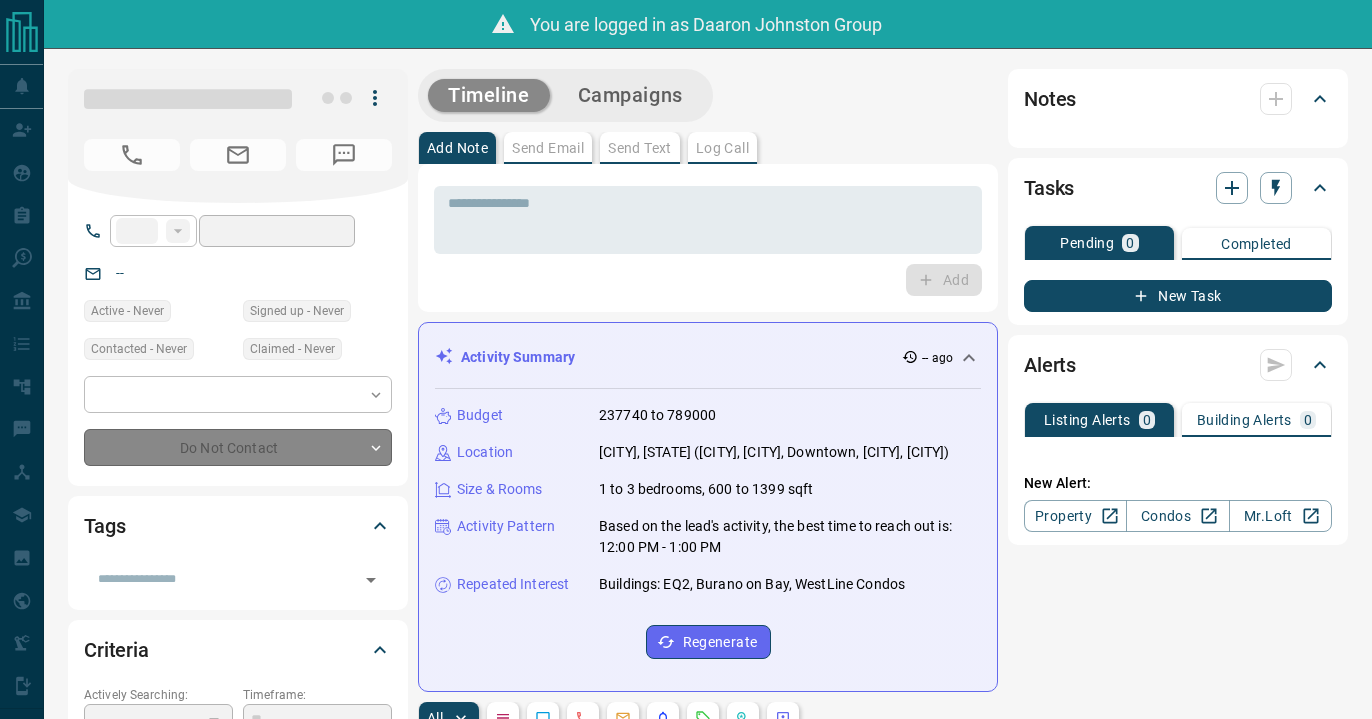 scroll, scrollTop: 0, scrollLeft: 0, axis: both 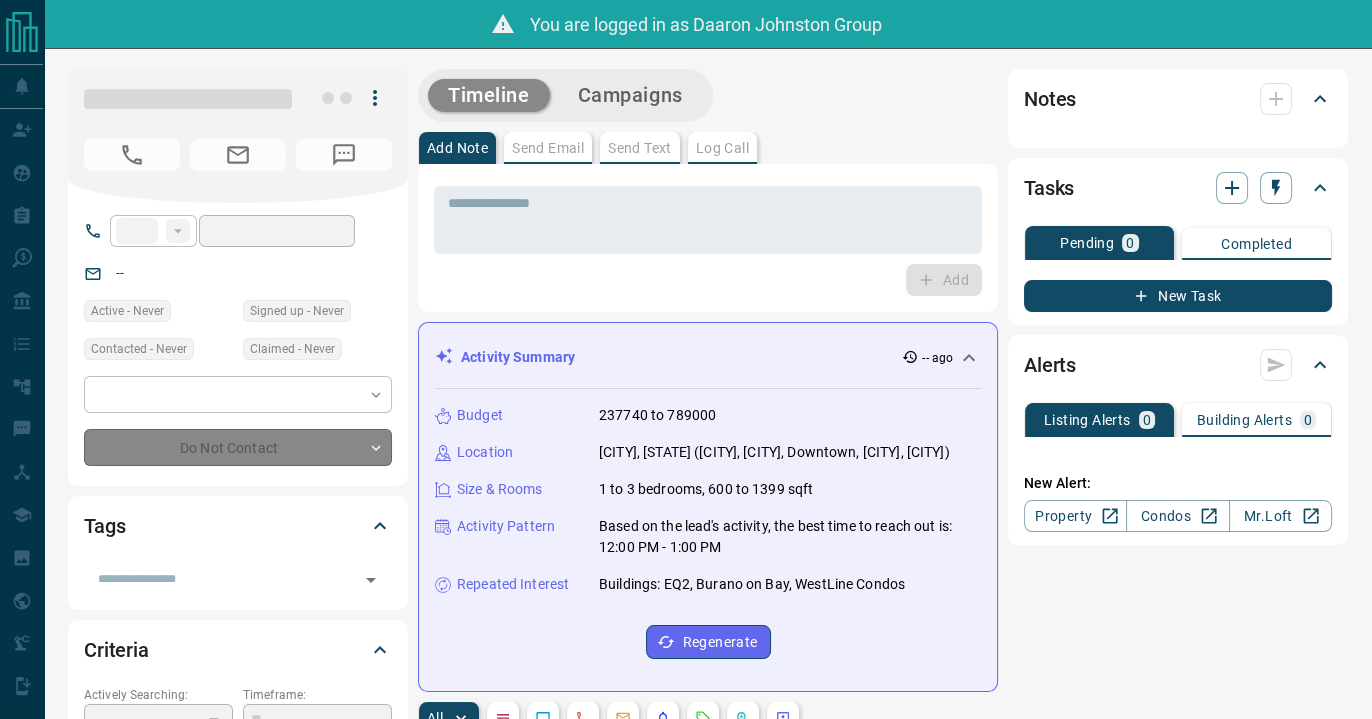 type on "**" 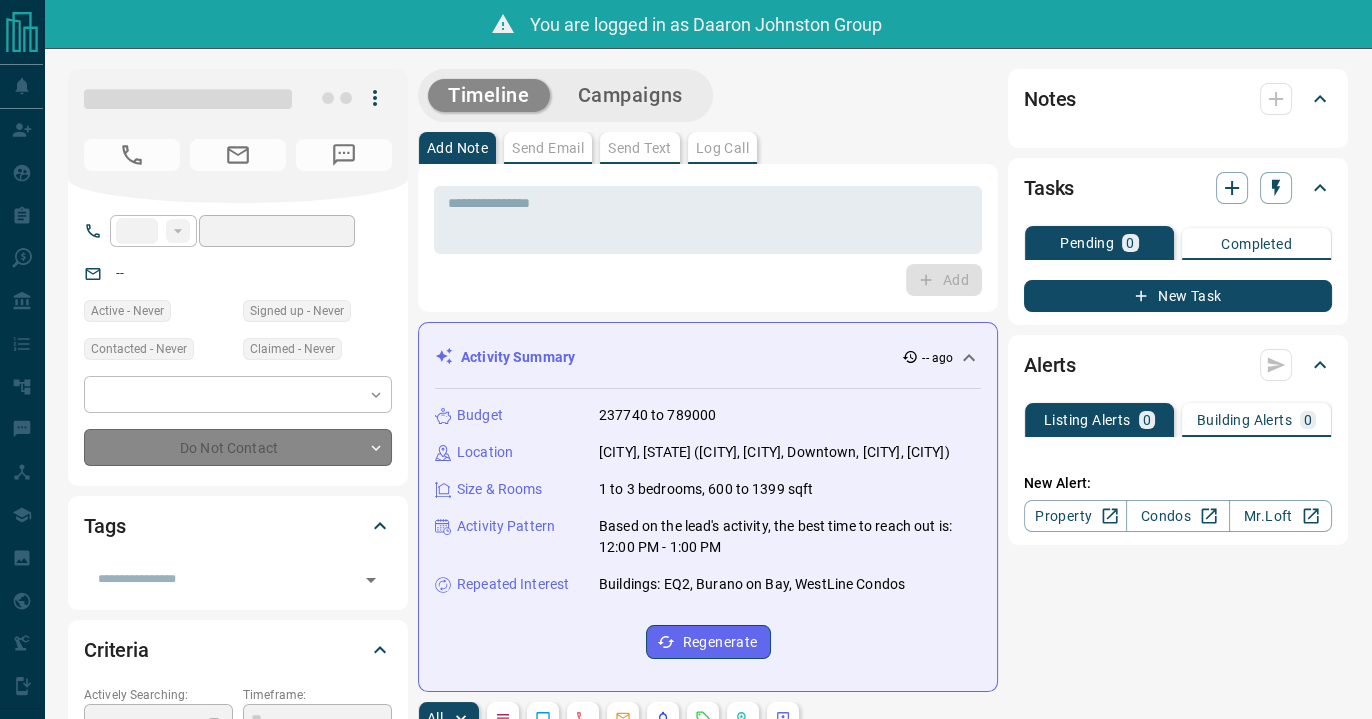 type on "**********" 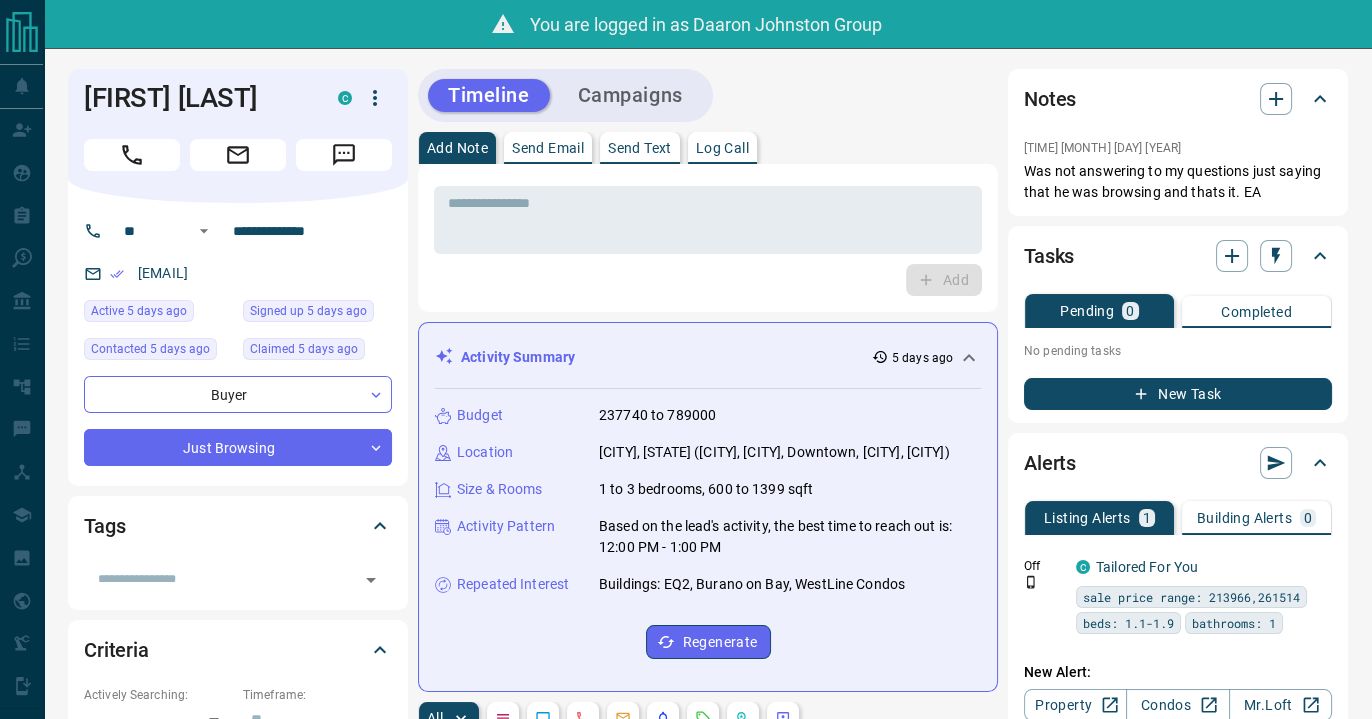 click on "Timeline Campaigns" at bounding box center [708, 95] 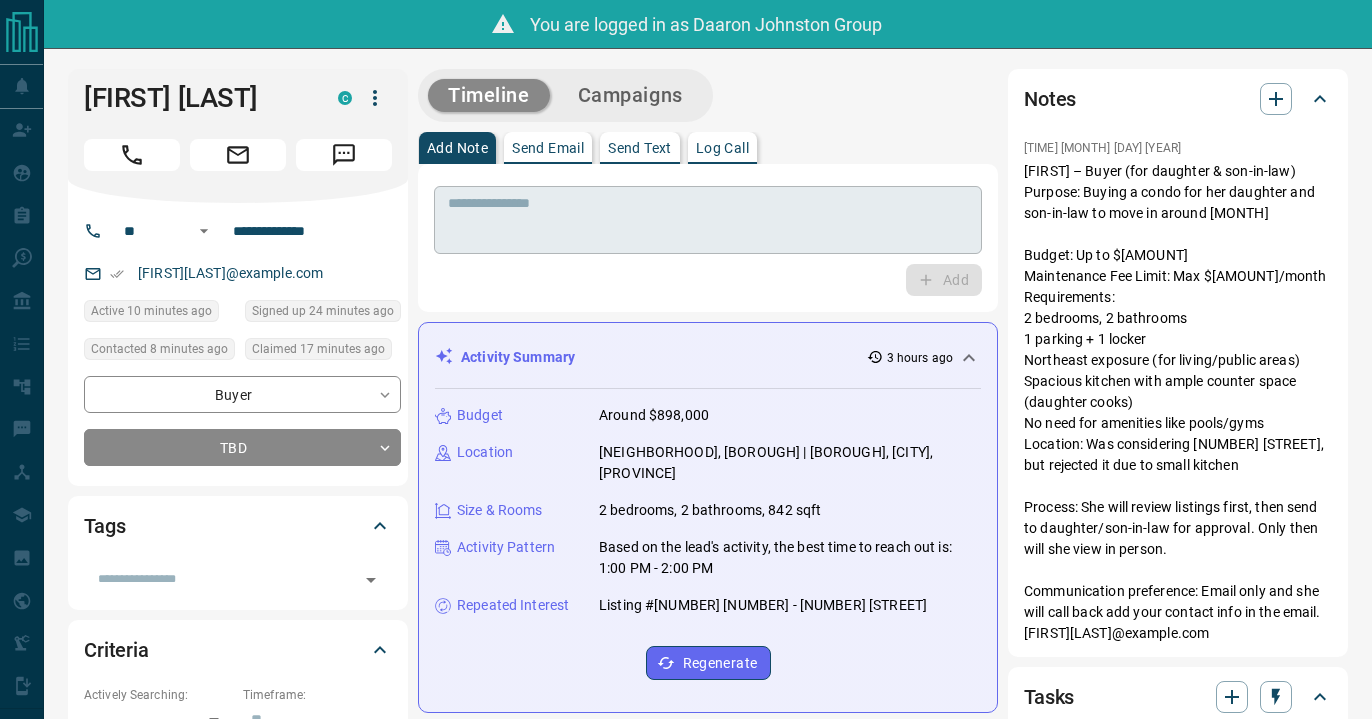scroll, scrollTop: 0, scrollLeft: 0, axis: both 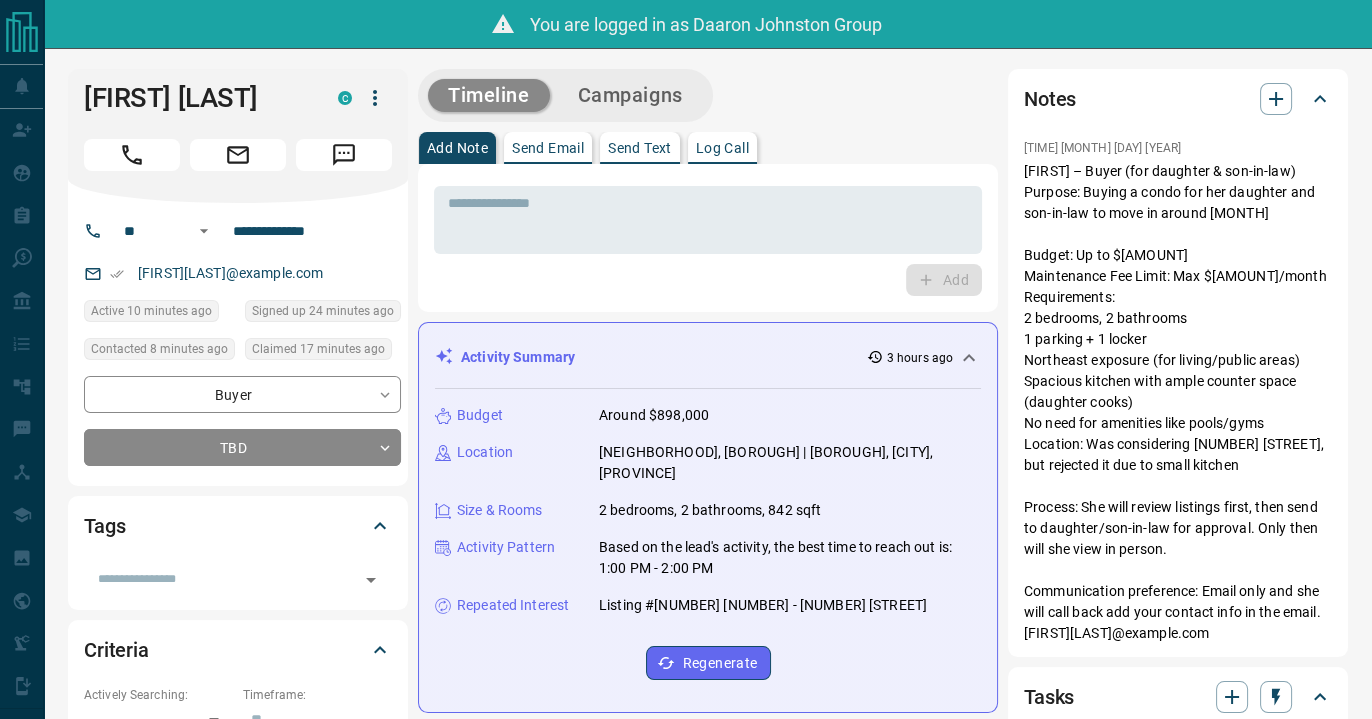 click on "Timeline Campaigns" at bounding box center [708, 95] 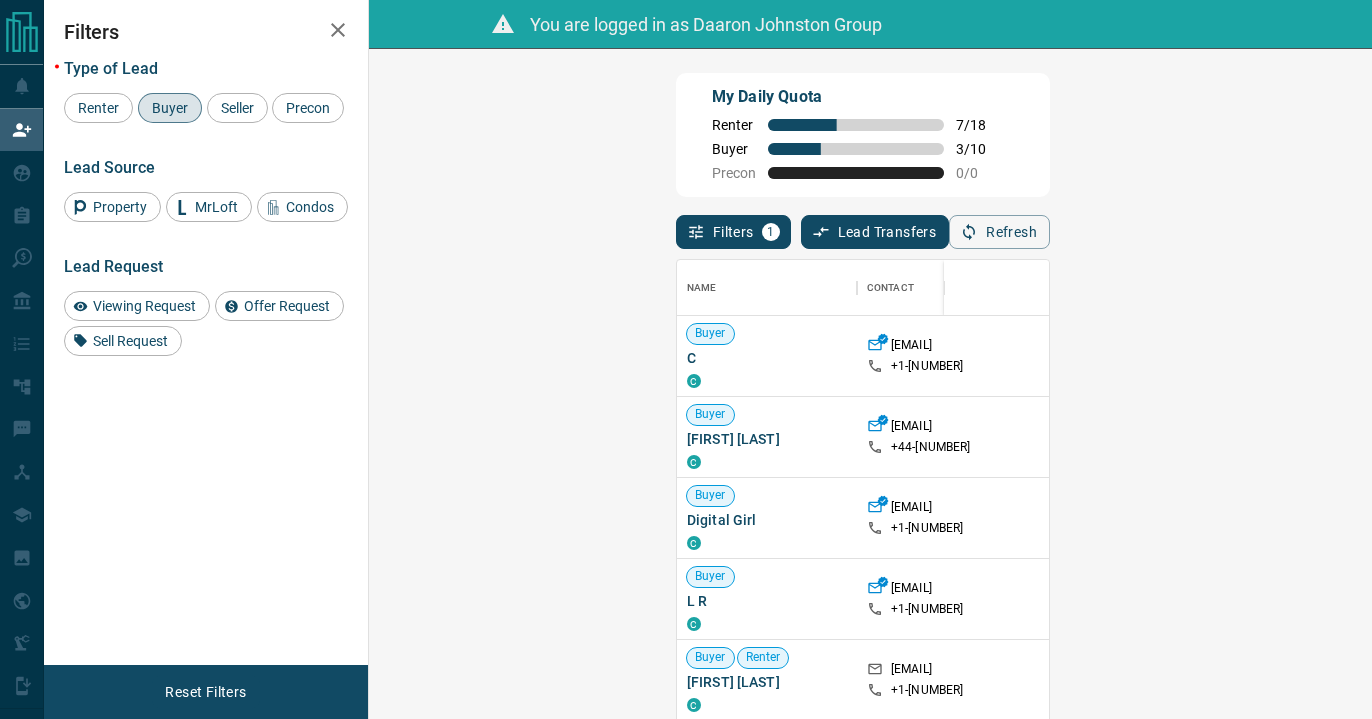 scroll, scrollTop: 0, scrollLeft: 0, axis: both 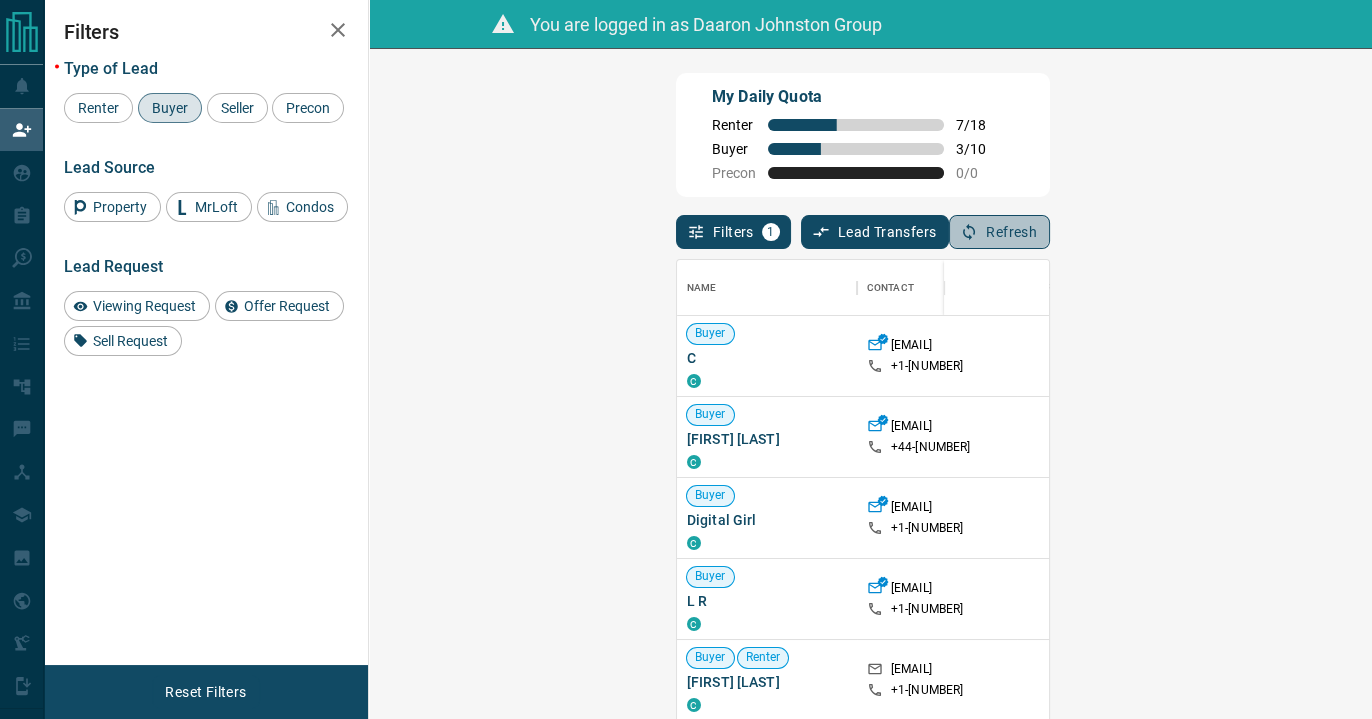 click on "Refresh" at bounding box center (999, 232) 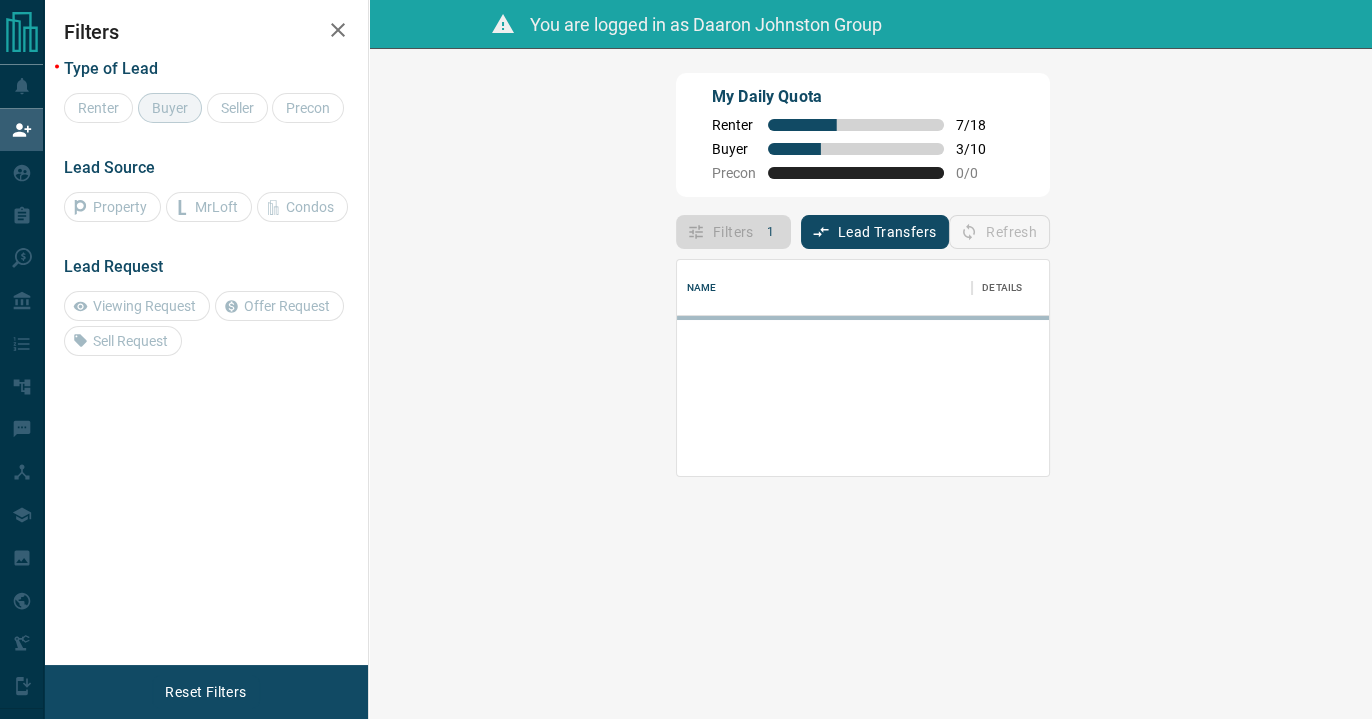 scroll, scrollTop: 0, scrollLeft: 0, axis: both 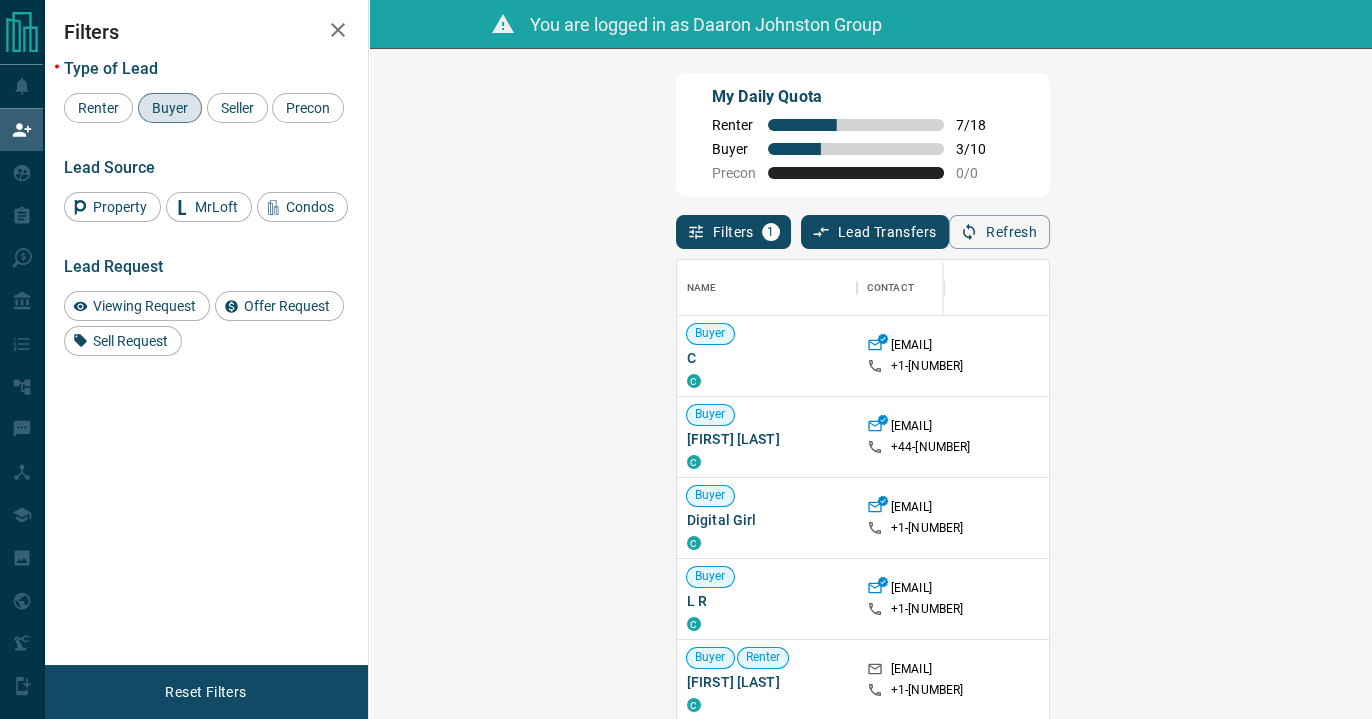 drag, startPoint x: 1284, startPoint y: 446, endPoint x: 1291, endPoint y: 463, distance: 18.384777 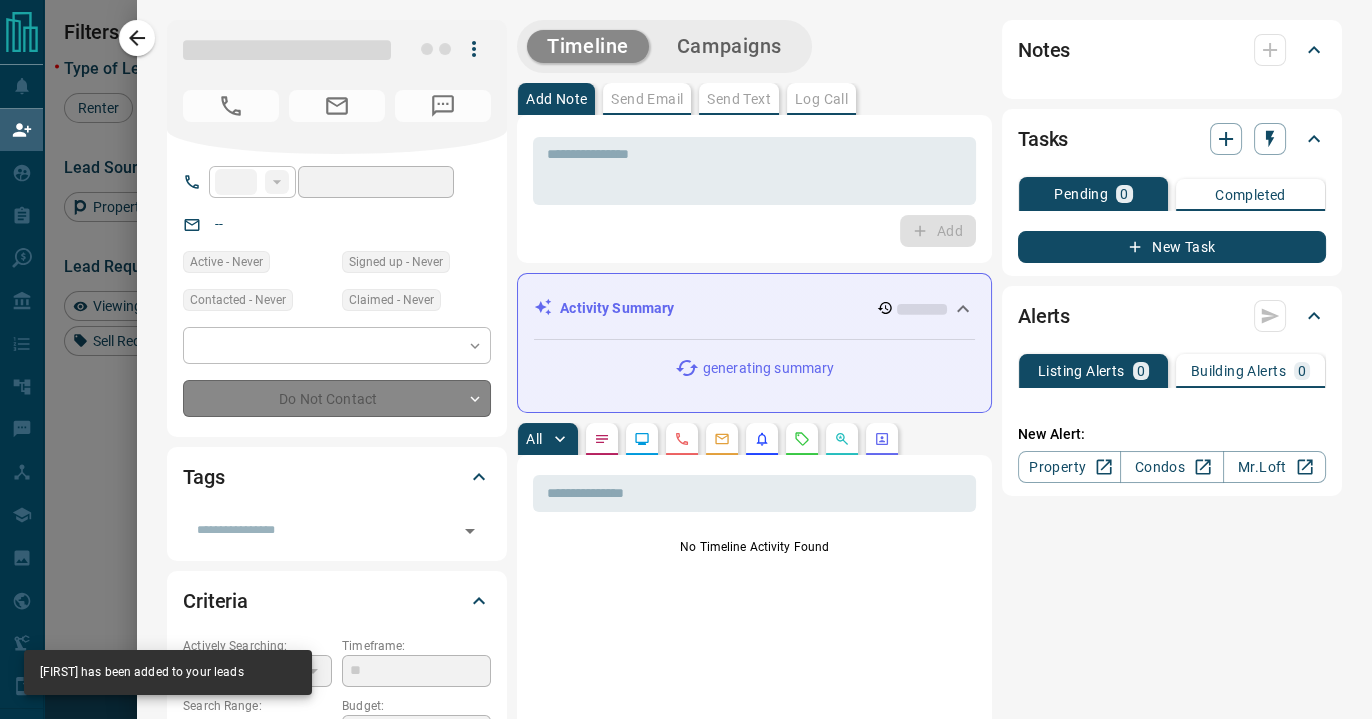 type on "***" 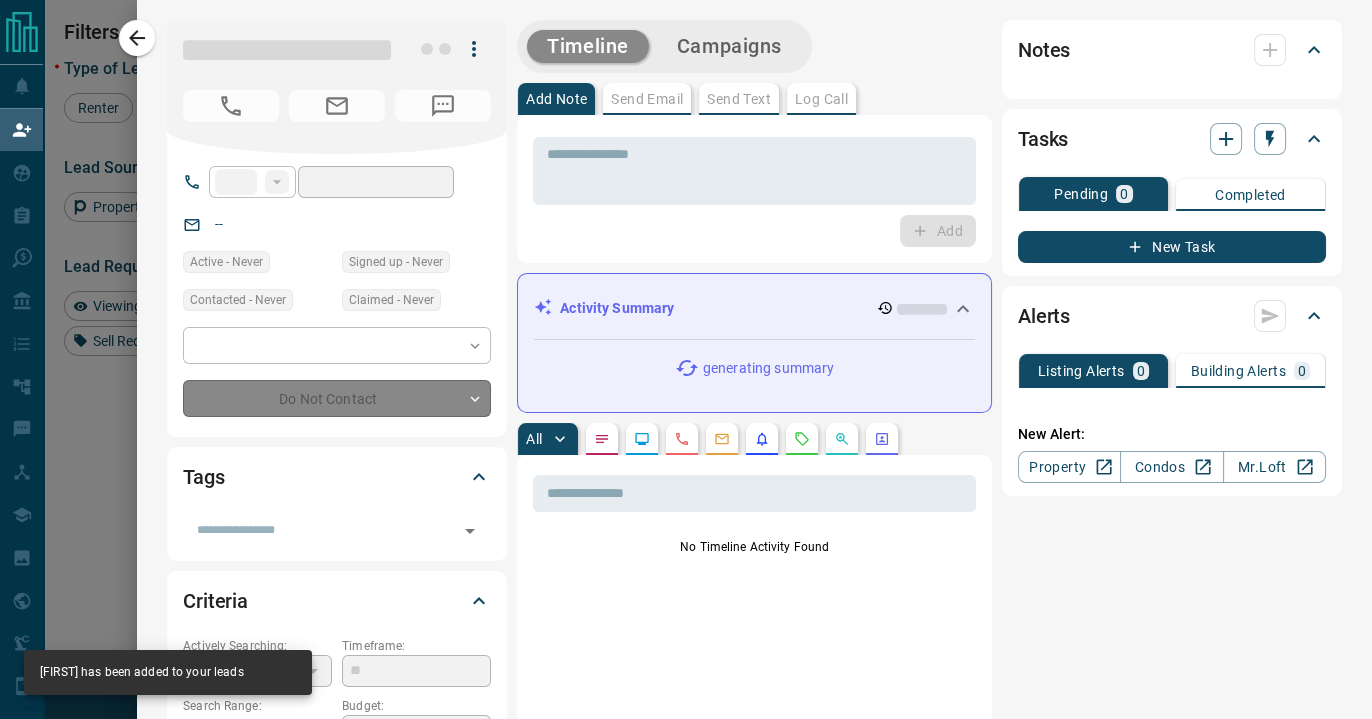 type on "**********" 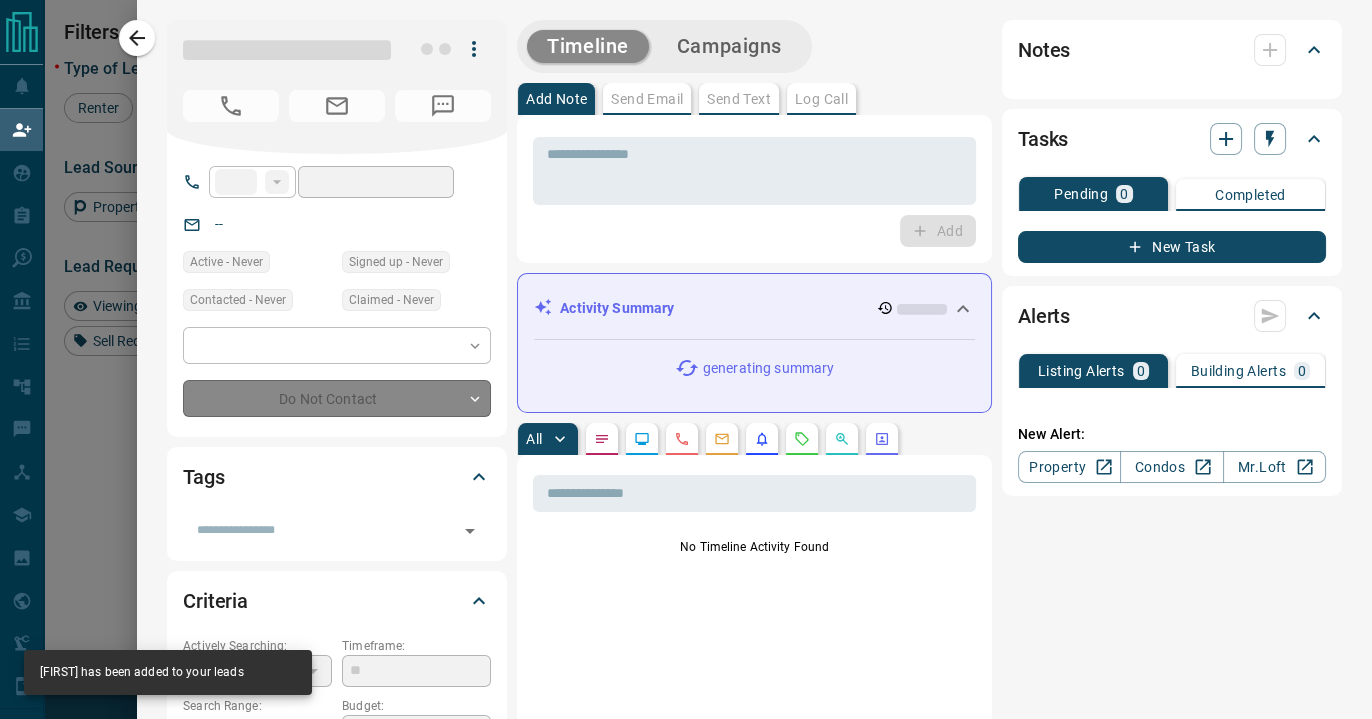 type on "**" 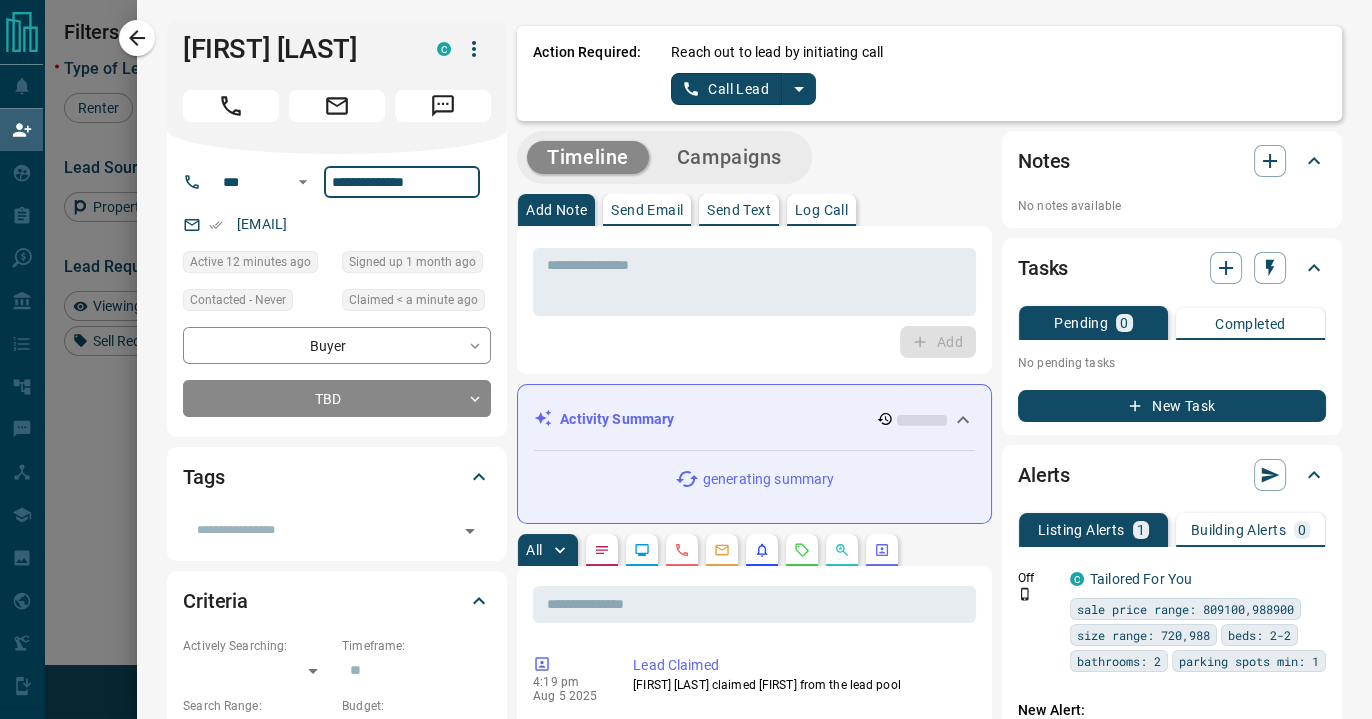 click on "**********" at bounding box center (402, 182) 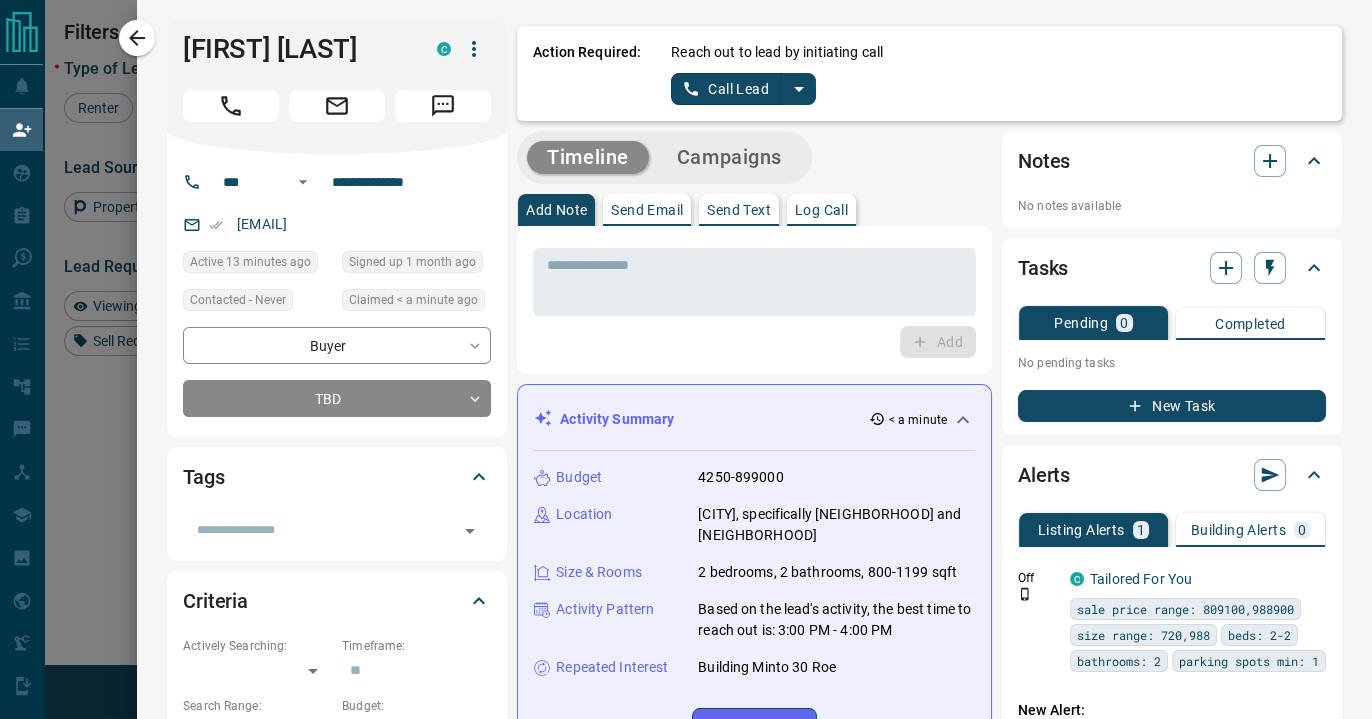 drag, startPoint x: 720, startPoint y: 277, endPoint x: 734, endPoint y: 166, distance: 111.8794 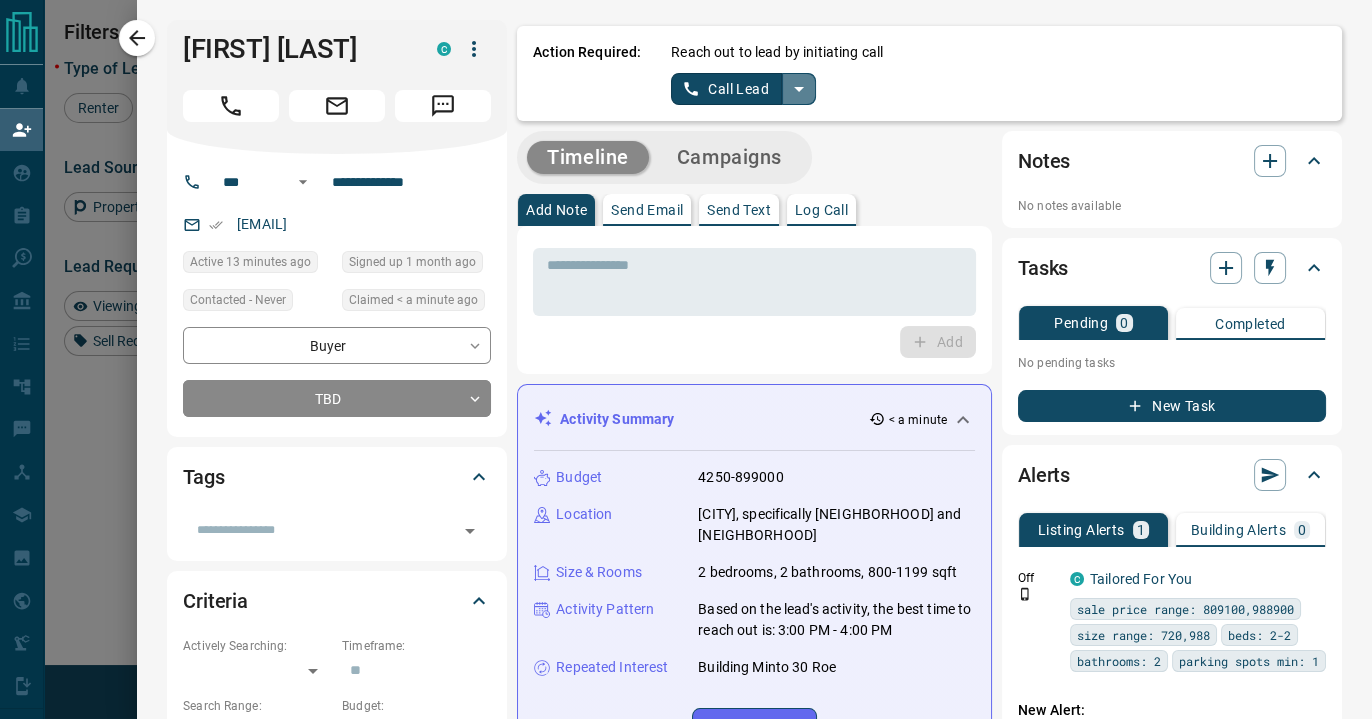 click 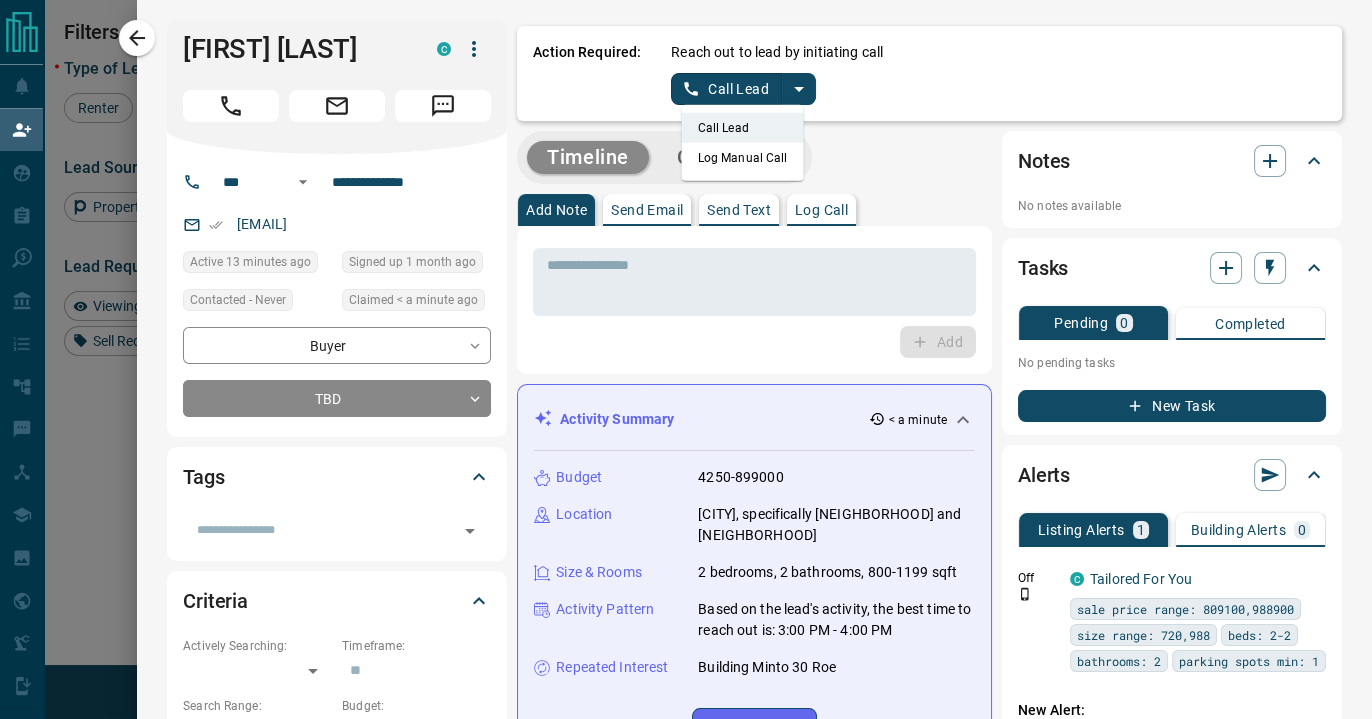 click on "Log Manual Call" at bounding box center [743, 158] 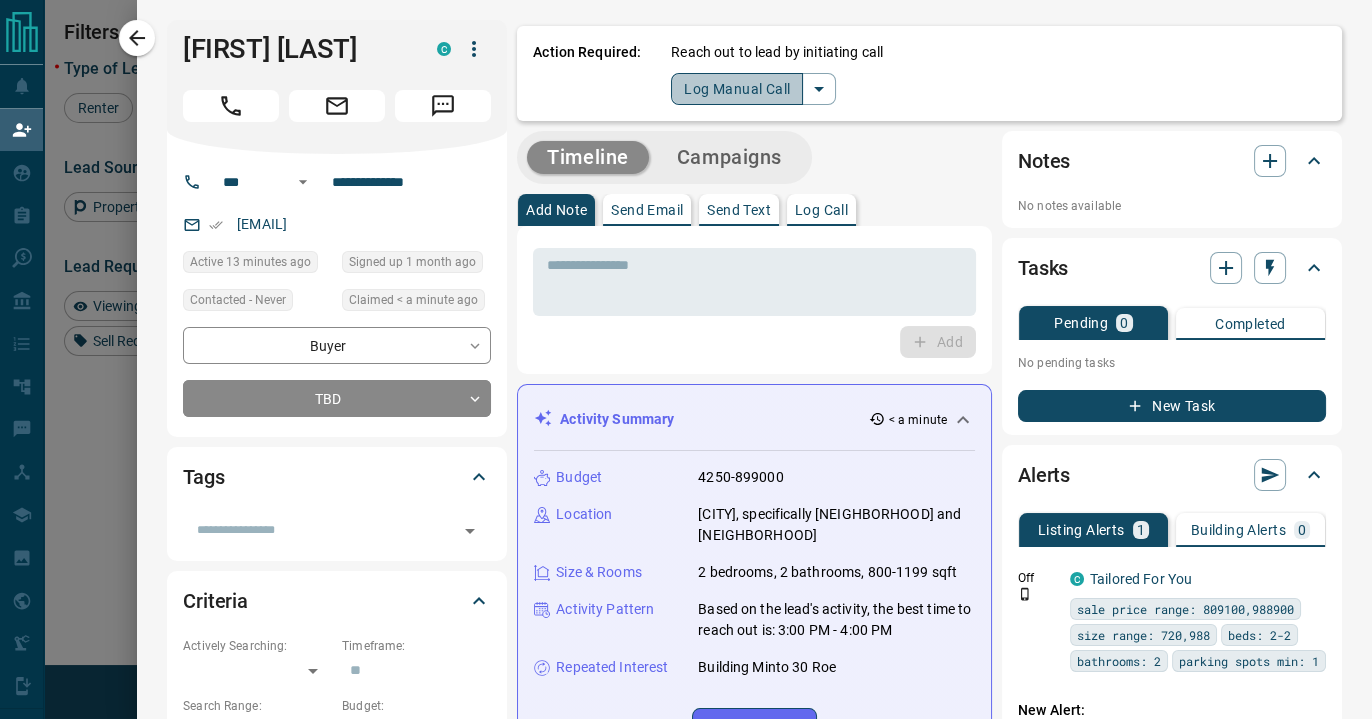 click on "Log Manual Call" at bounding box center [737, 89] 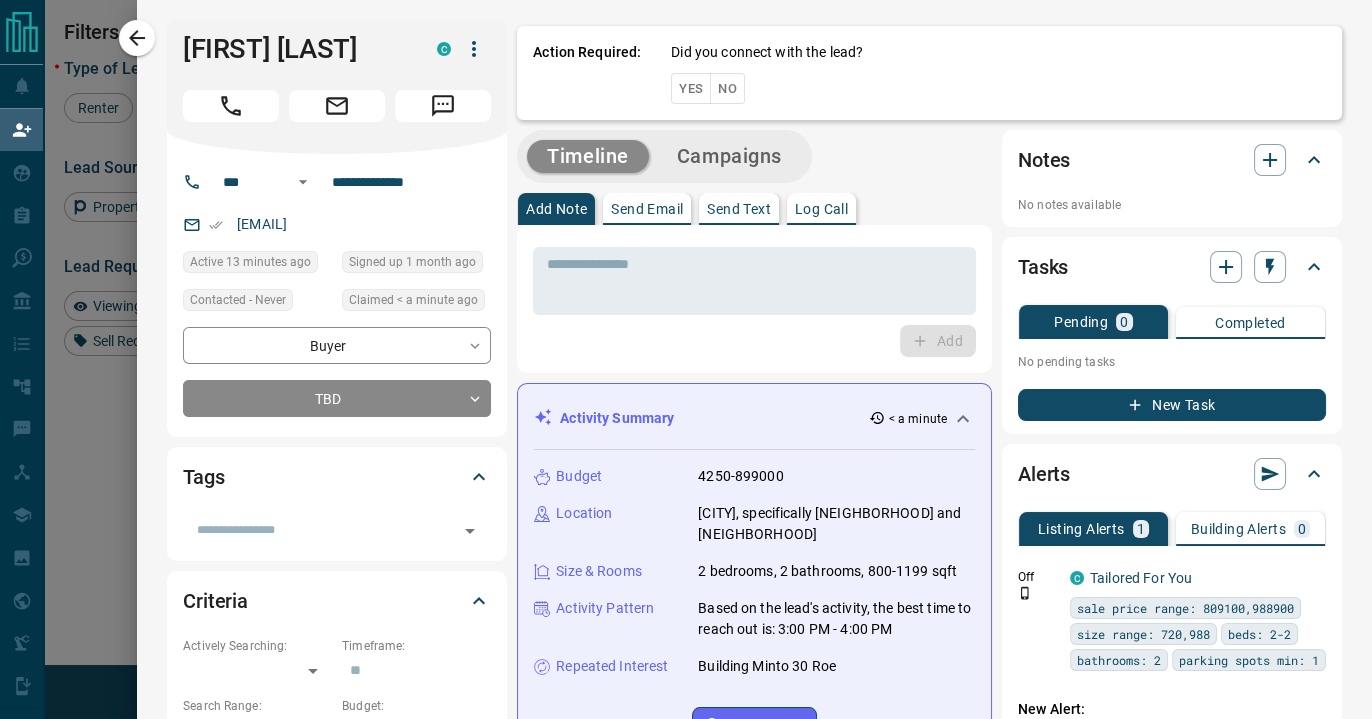click on "No" at bounding box center [727, 88] 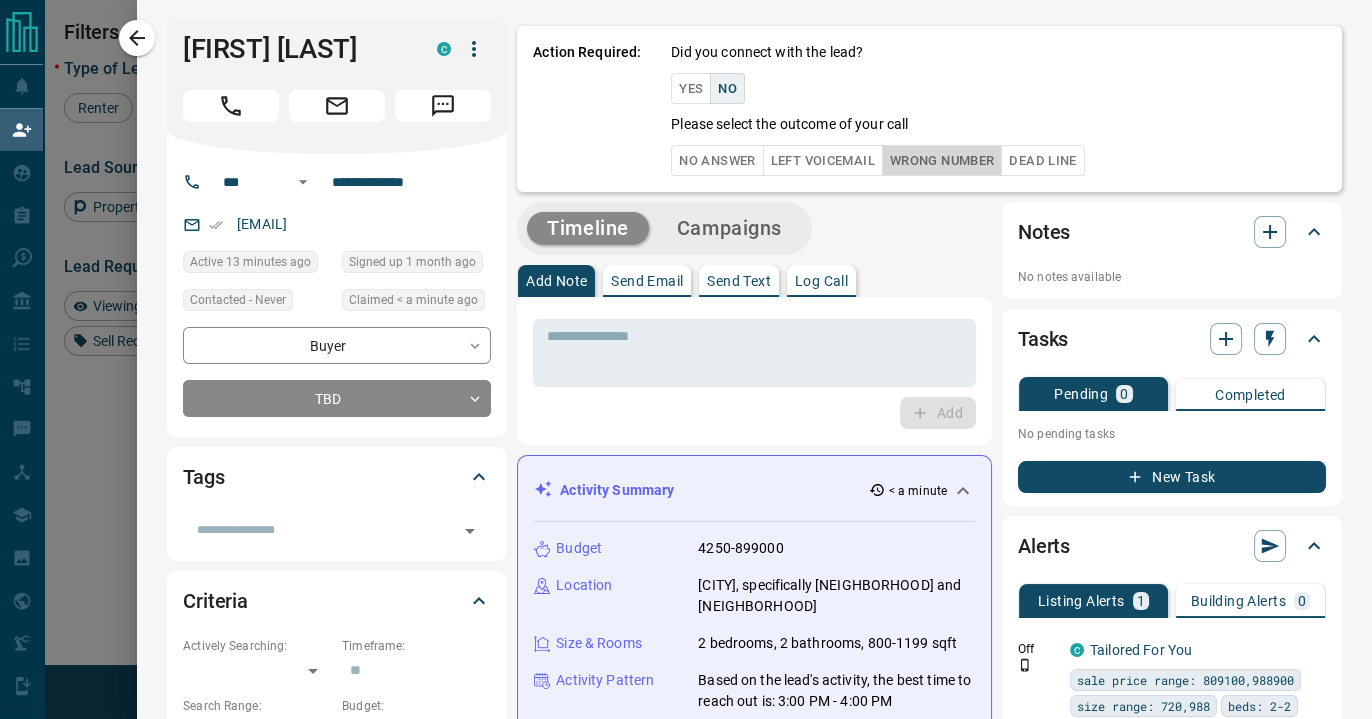 click on "Wrong Number" at bounding box center [942, 160] 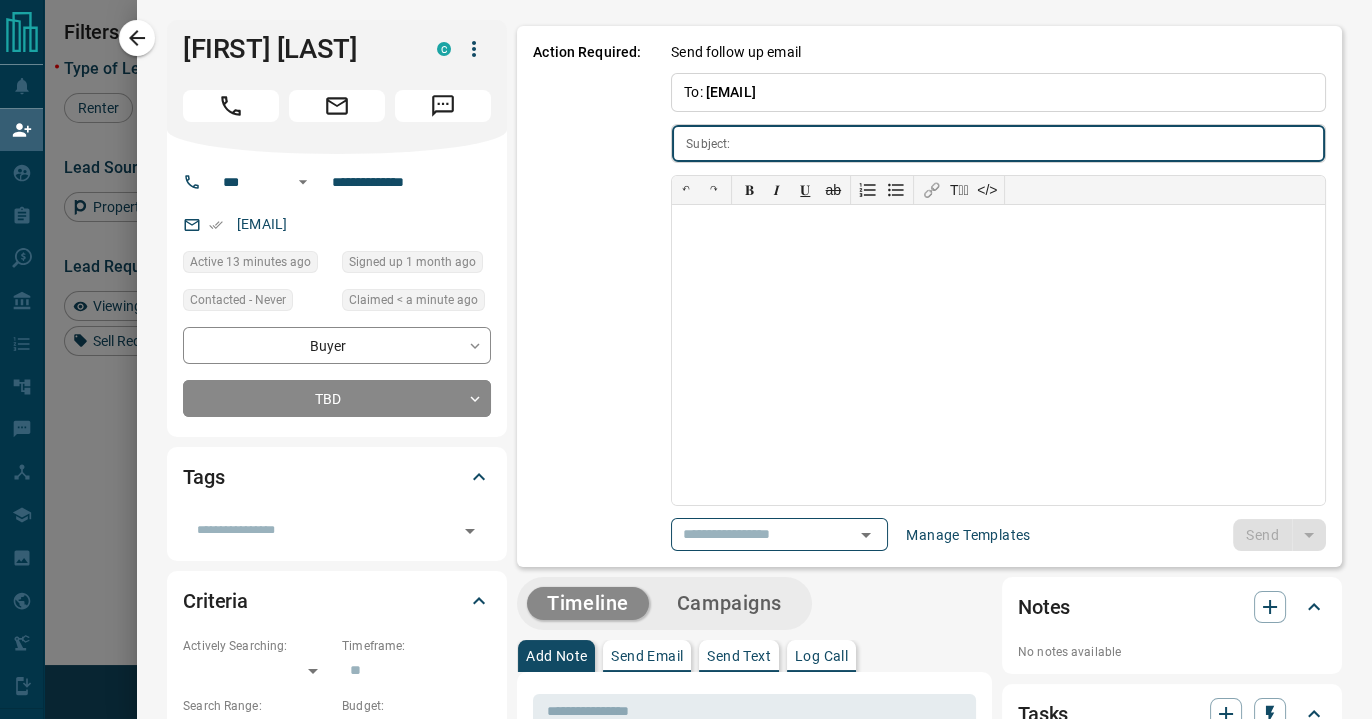 type on "**********" 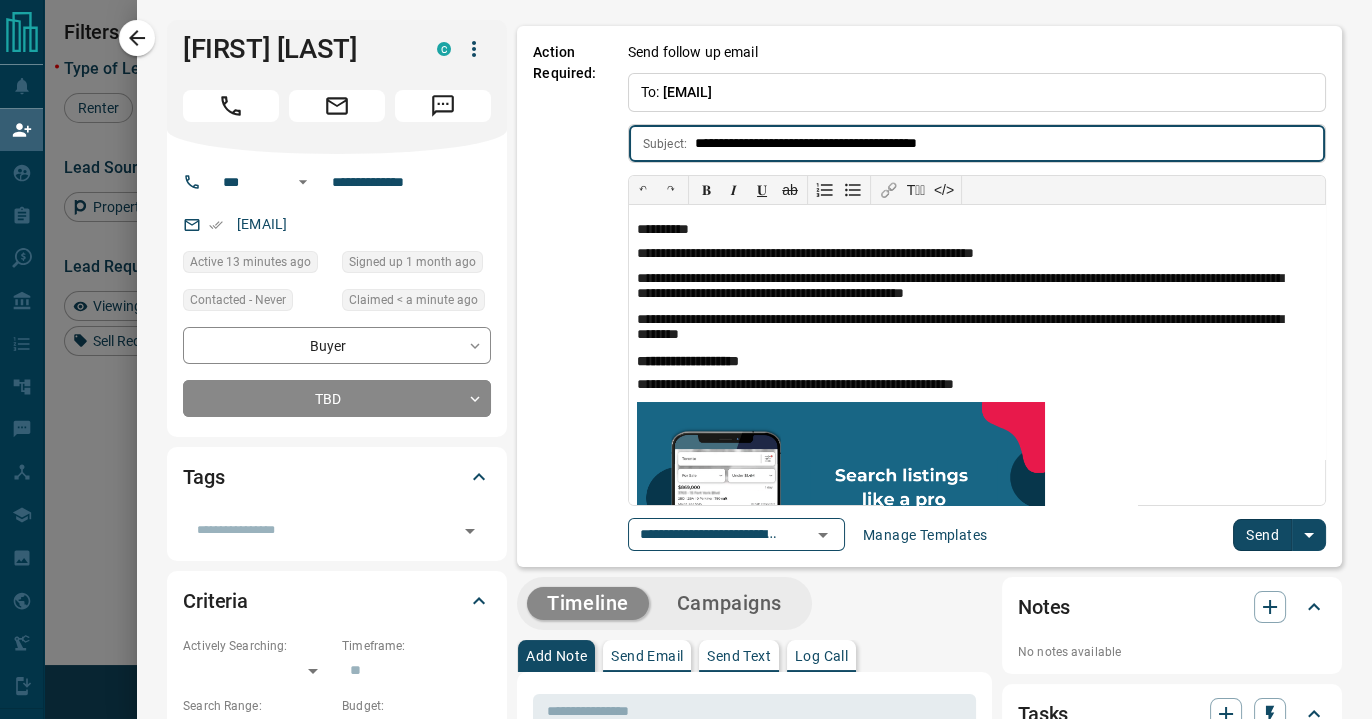 click on "Send" at bounding box center [1262, 535] 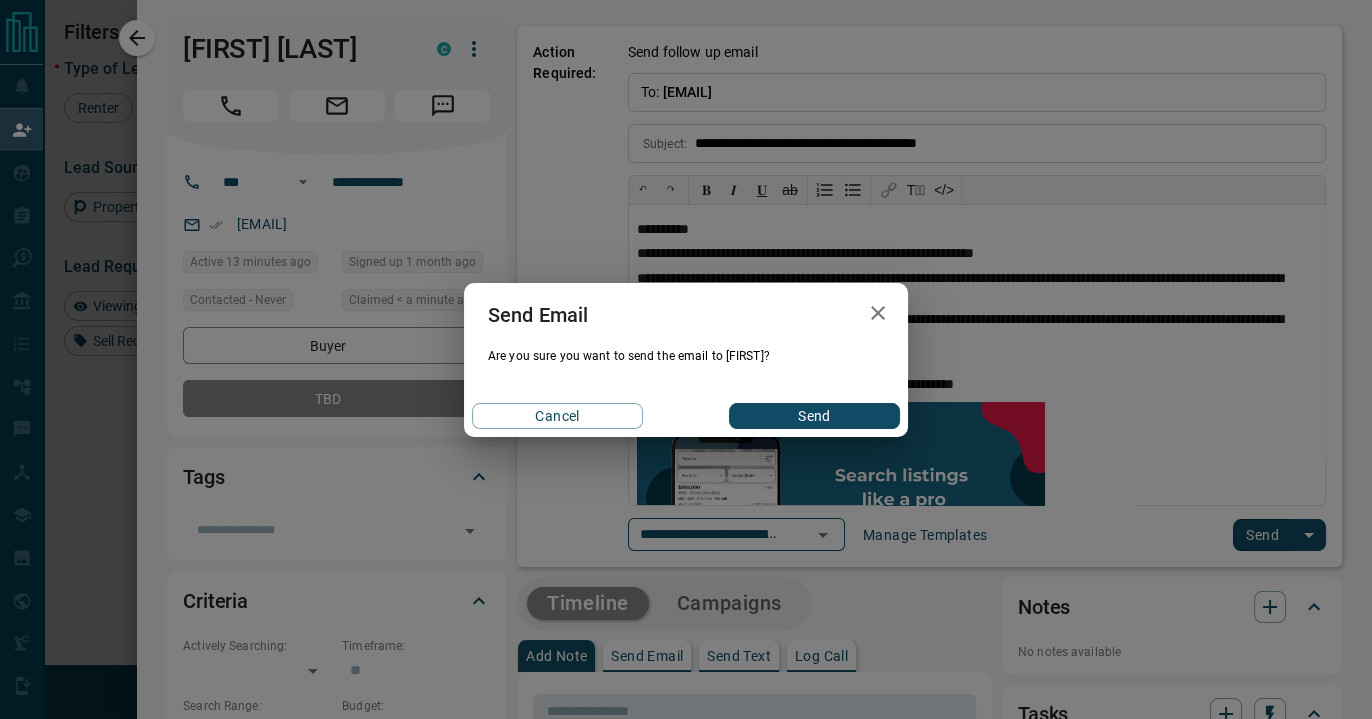 click on "Send" at bounding box center (814, 416) 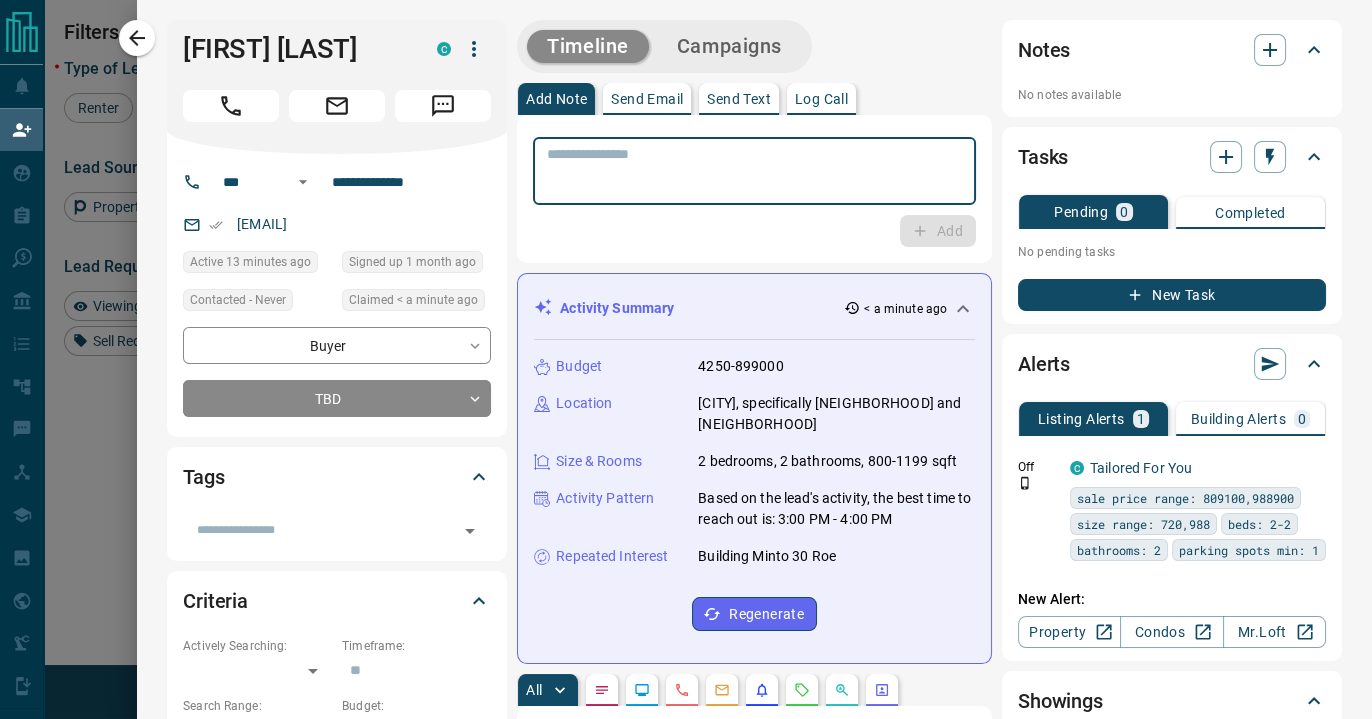 click at bounding box center (754, 171) 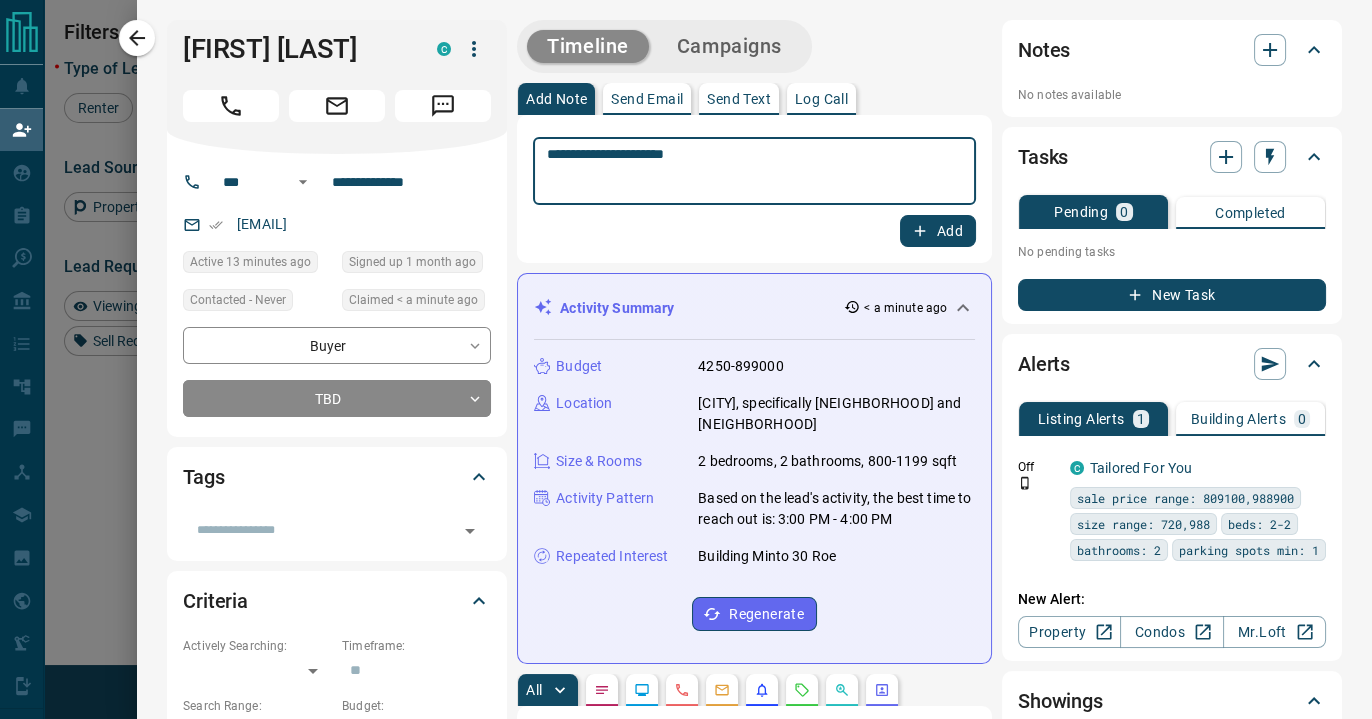 type on "**********" 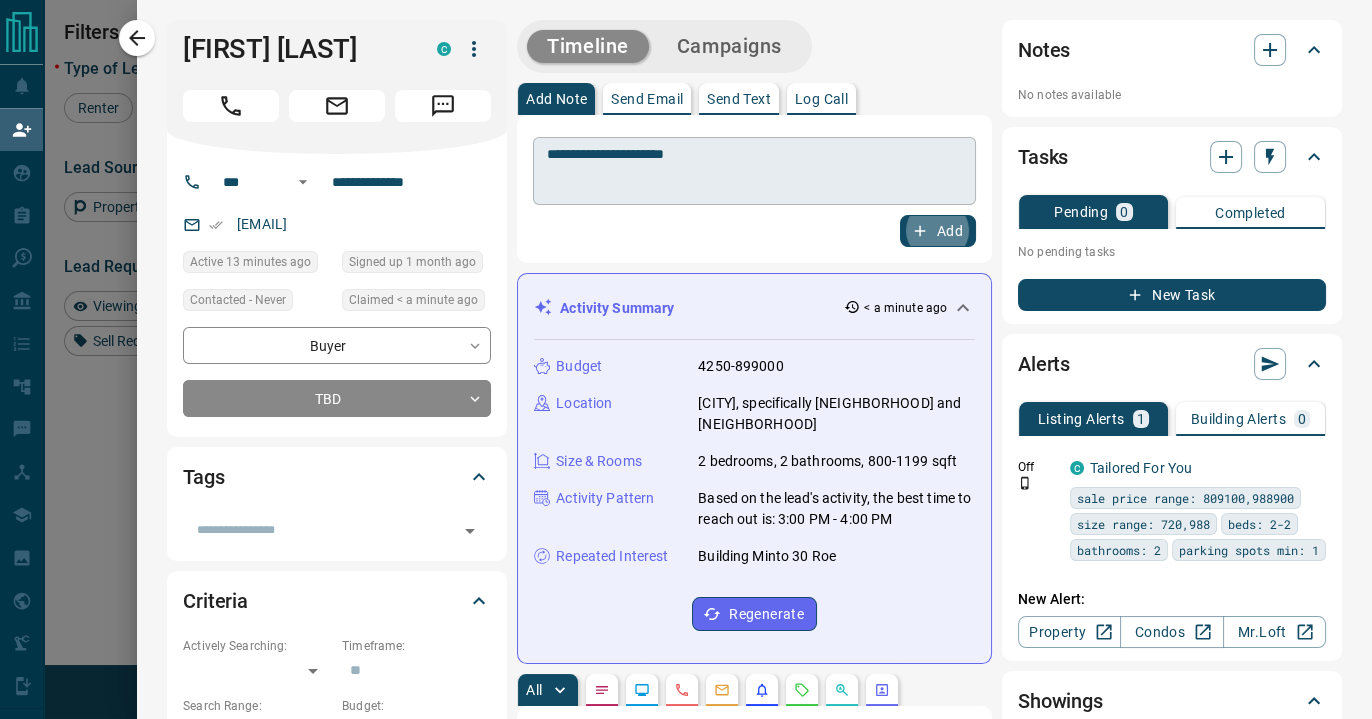 type 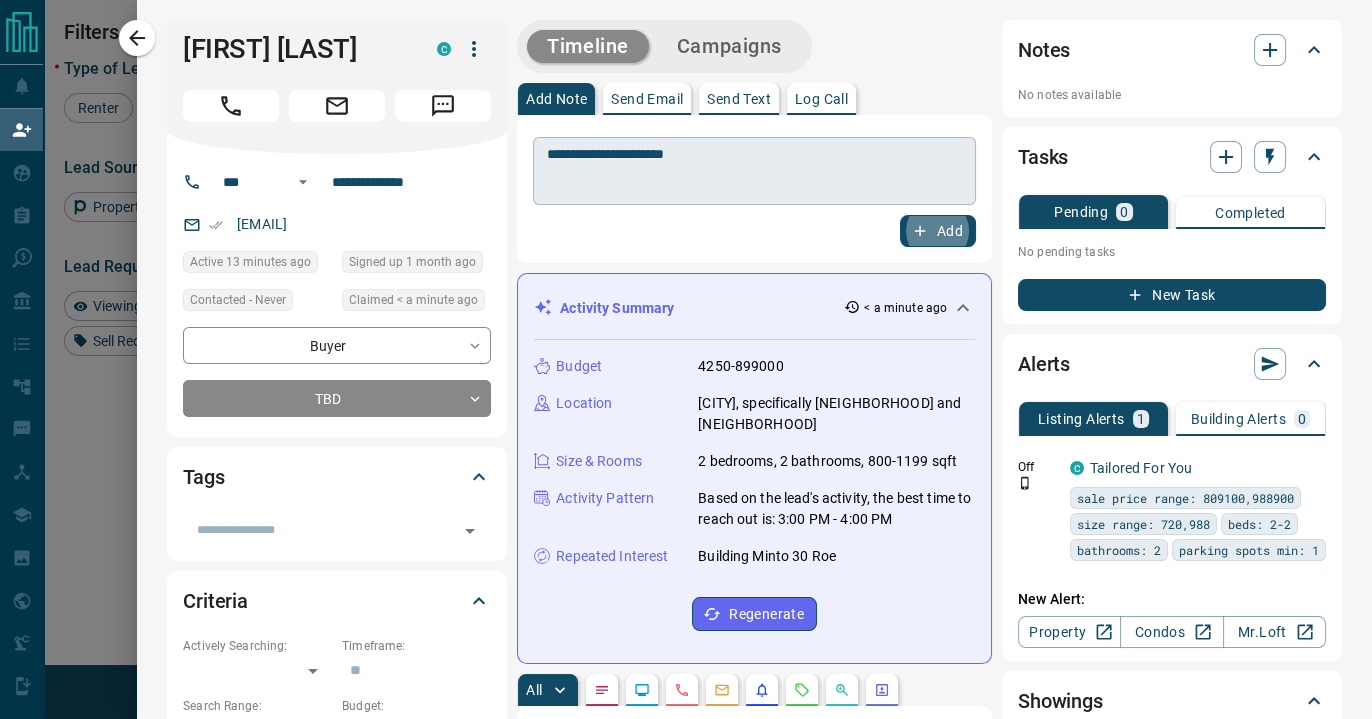 click on "Add" at bounding box center [938, 231] 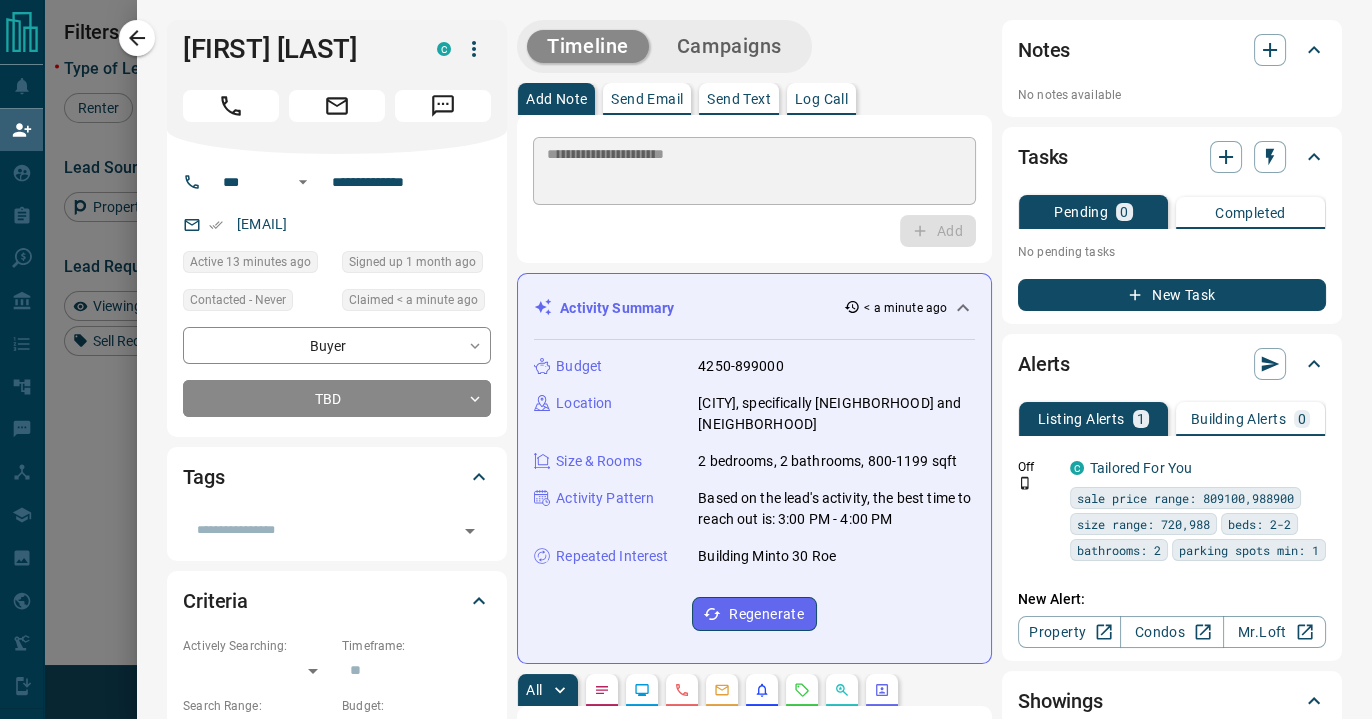 type 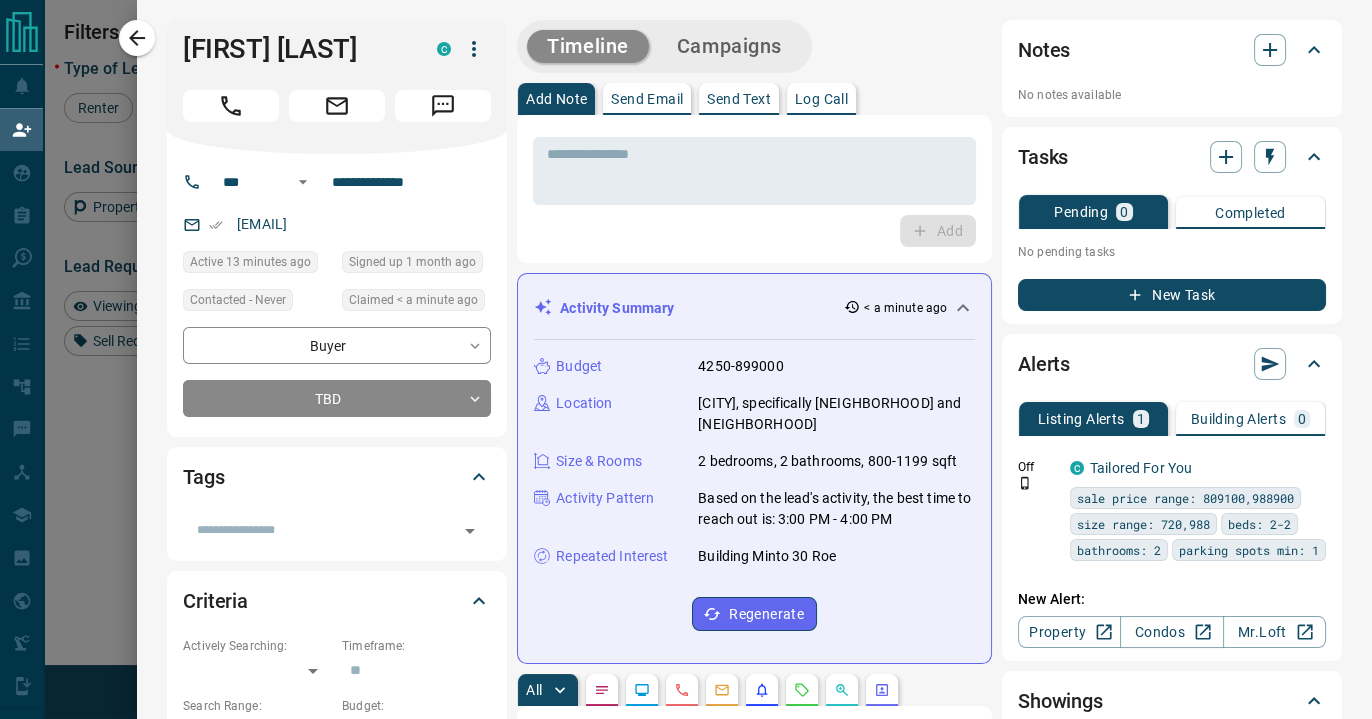 click on "* ​ Add" at bounding box center [754, 189] 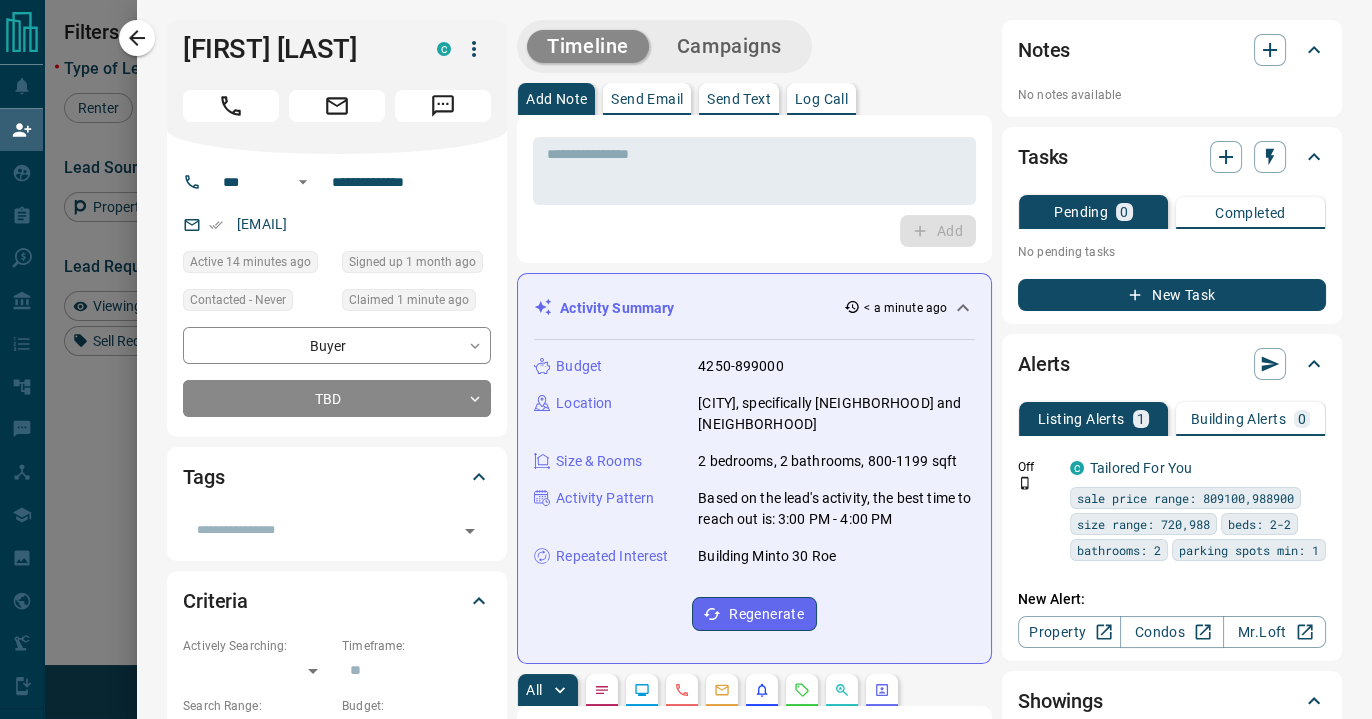 scroll, scrollTop: 16, scrollLeft: 15, axis: both 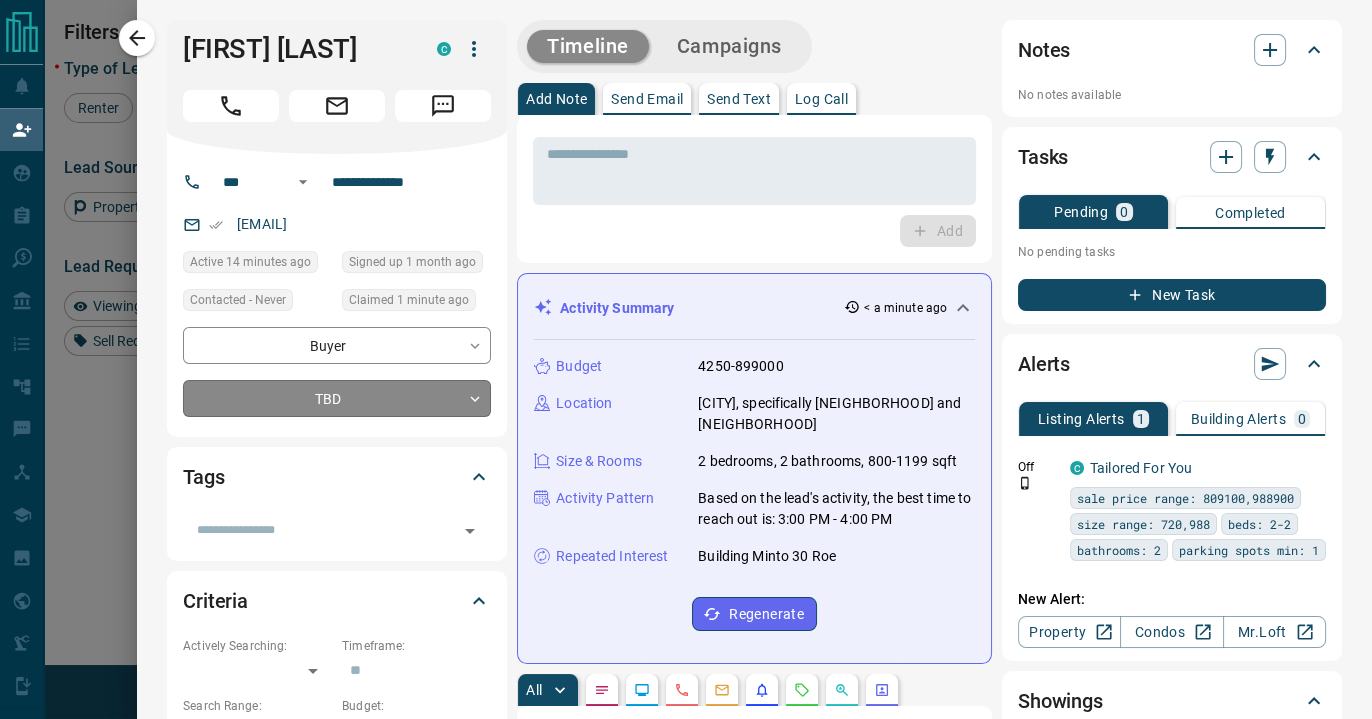 click on "Lead Transfers Claim Leads My Leads Tasks Opportunities Deals Campaigns Automations Messages Broker Bay Training Media Services Agent Resources Precon Worksheet Mobile Apps Disclosure Logout You are logged in as [COMPANY] My Daily Quota Renter 7 / 18 Buyer 4 / 10 Precon 0 / 0 Filters 1 Lead Transfers 0 Refresh Name Contact Search   Search Range Location Requests AI Status Recent Opportunities (30d) Buyer  C C [EMAIL] +1- [NUMBER] $819K - $825K [CITY], [NEIGHBORHOOD] Buyer C [EMAIL] +1- [NUMBER] $839K - $1M [CITY], [NEIGHBORHOOD] Buyer L R C [EMAIL] +1- [NUMBER] $2K - $3K [CITY], [NEIGHBORHOOD] Buyer Renter [FIRST] [LAST] C [EMAIL] +1- [NUMBER] Viewing Request   ( 2 ) Requested a Viewing Buyer Renter [FIRST] [LAST] C [EMAIL] +1- [NUMBER] Viewing Request   ( 1 ) Requested a Viewing Buyer Extra Stuff C [EMAIL] +1- [NUMBER] $398K - $500K [CITY], [NEIGHBORHOOD] Buyer A B C [EMAIL] +1- [NUMBER] $534K - $2M [CITY], [NEIGHBORHOOD] Buyer C [EMAIL]" at bounding box center (686, 332) 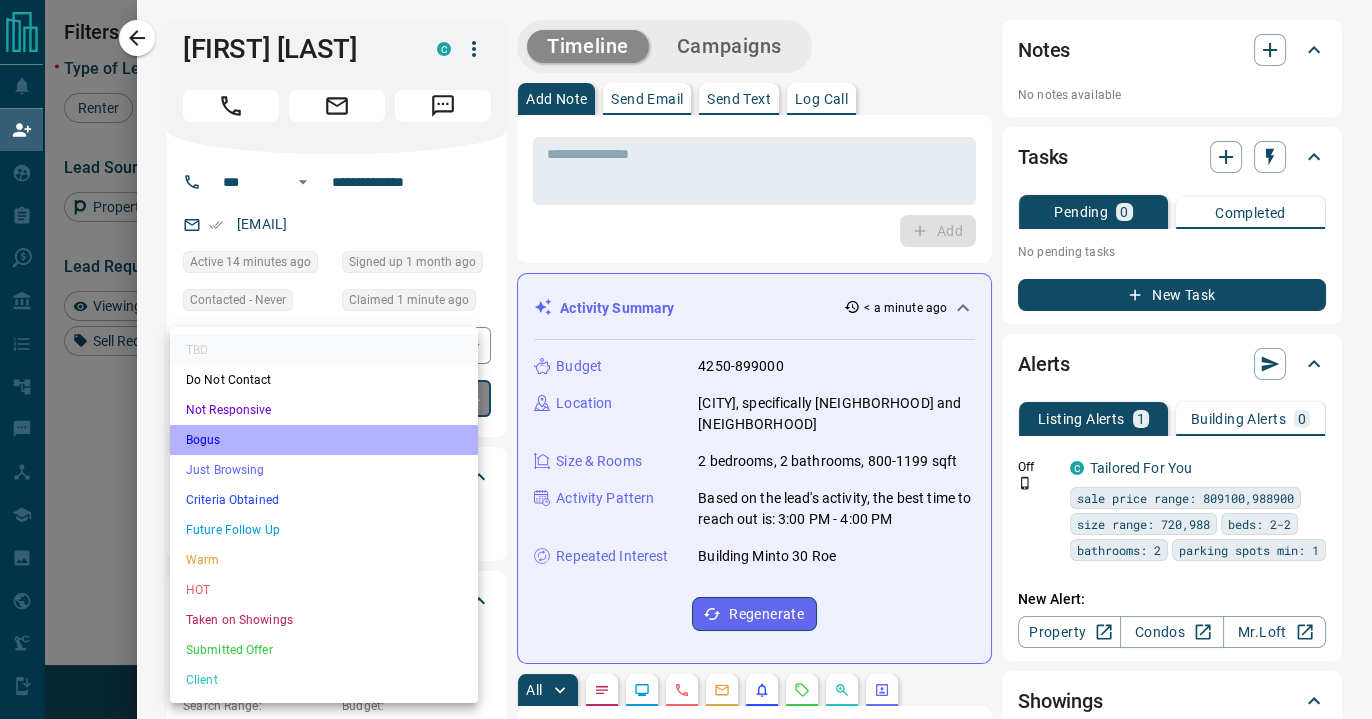 click on "Bogus" at bounding box center [324, 440] 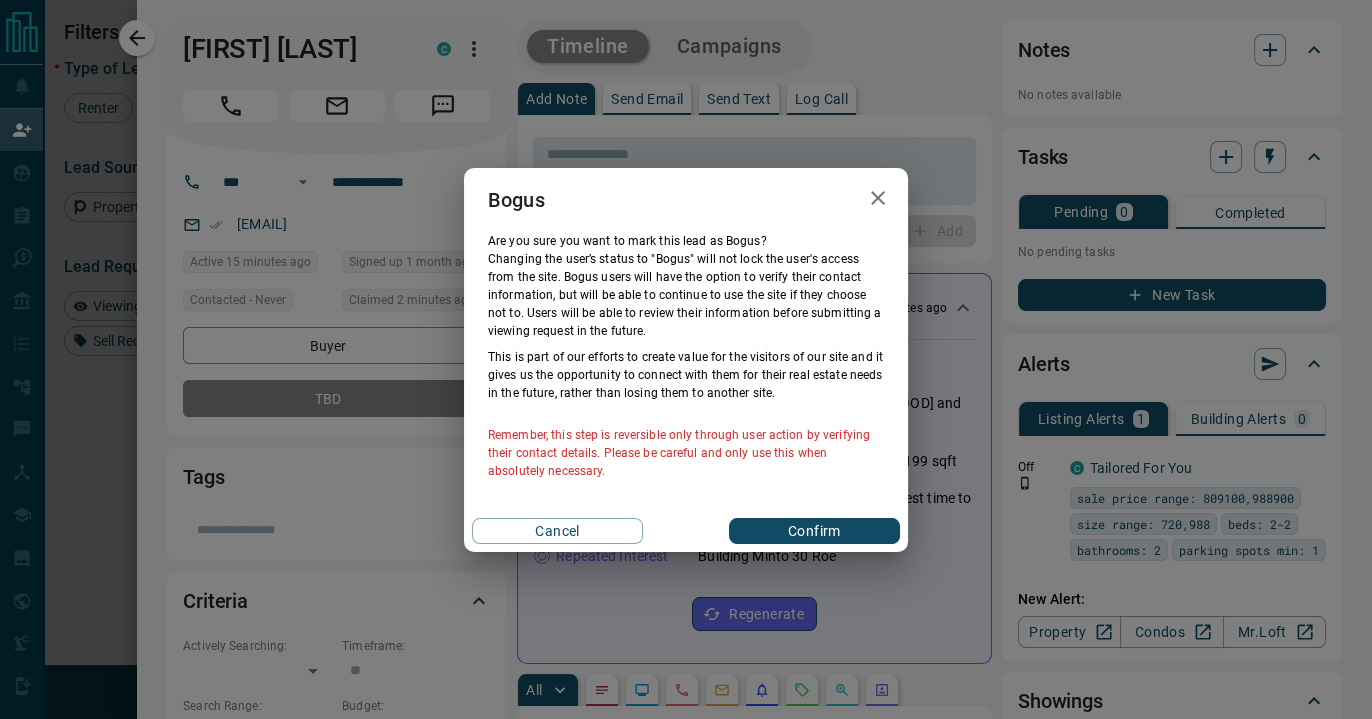 click on "Cancel Confirm" at bounding box center [686, 531] 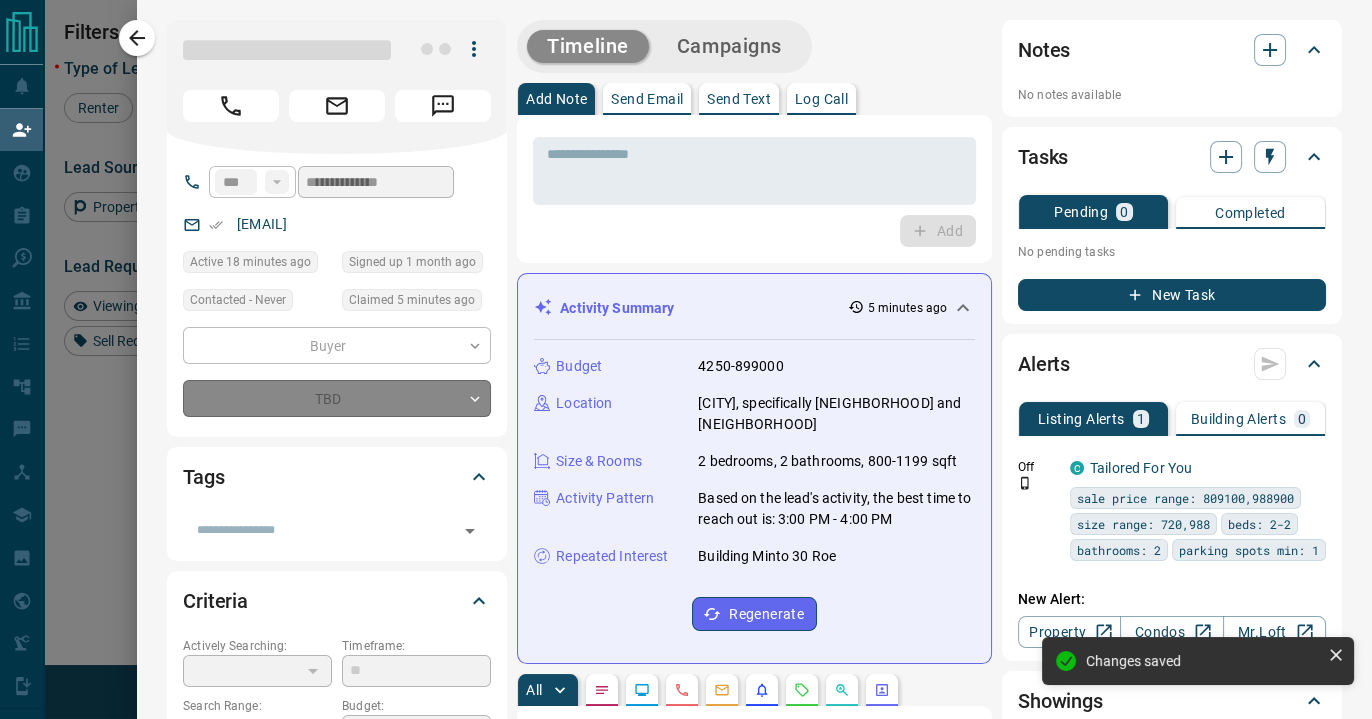 type on "**********" 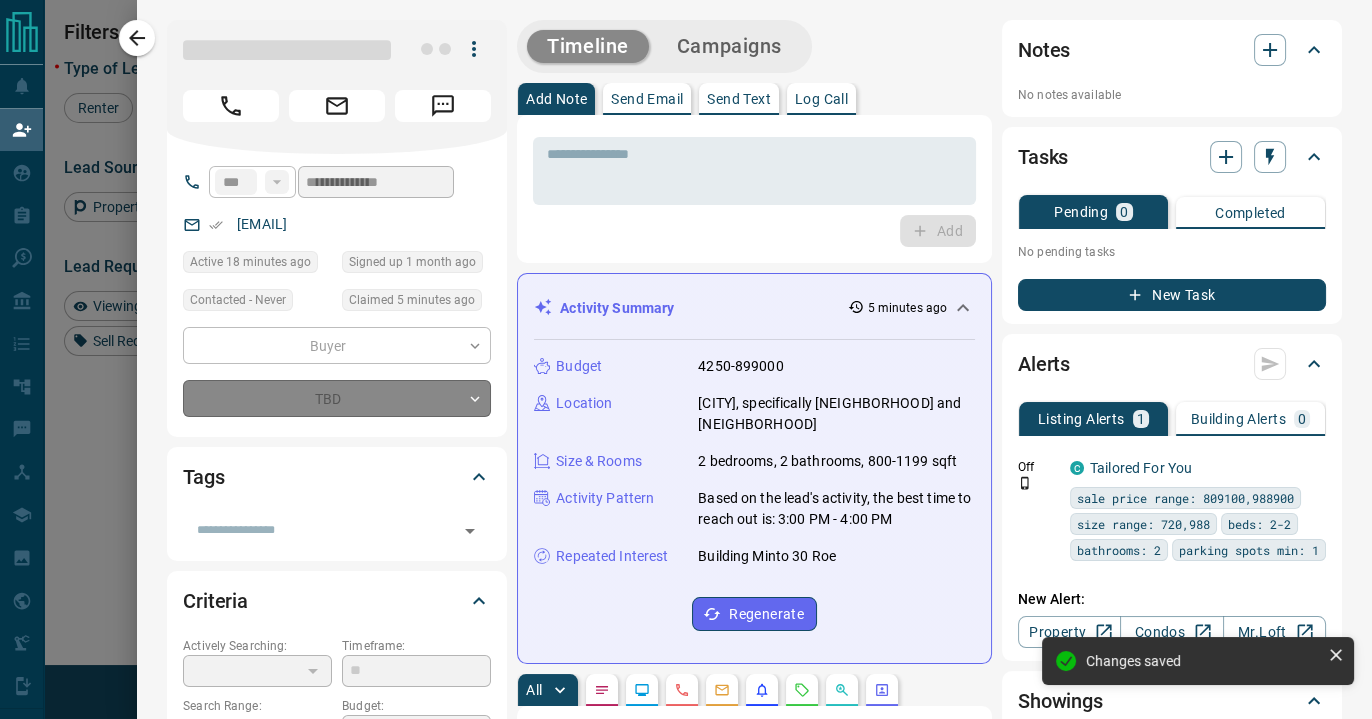type on "*" 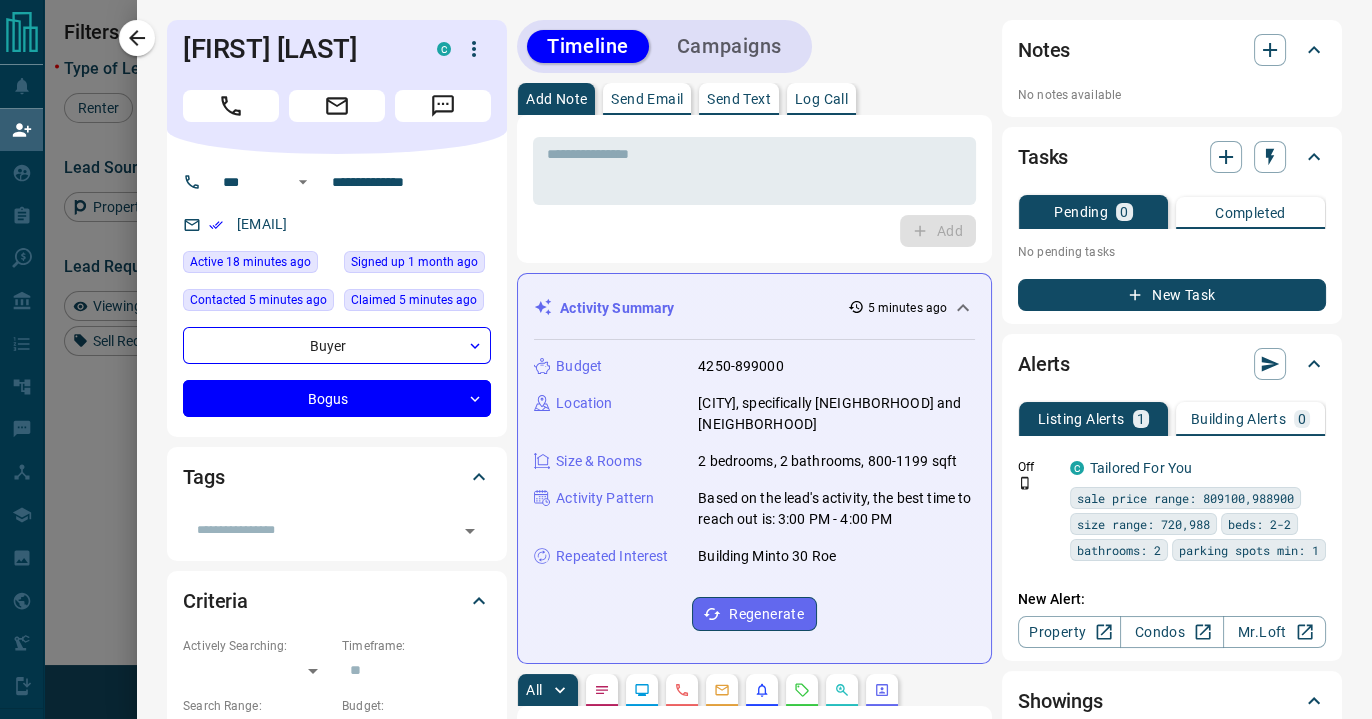 click on "Timeline Campaigns" at bounding box center [664, 46] 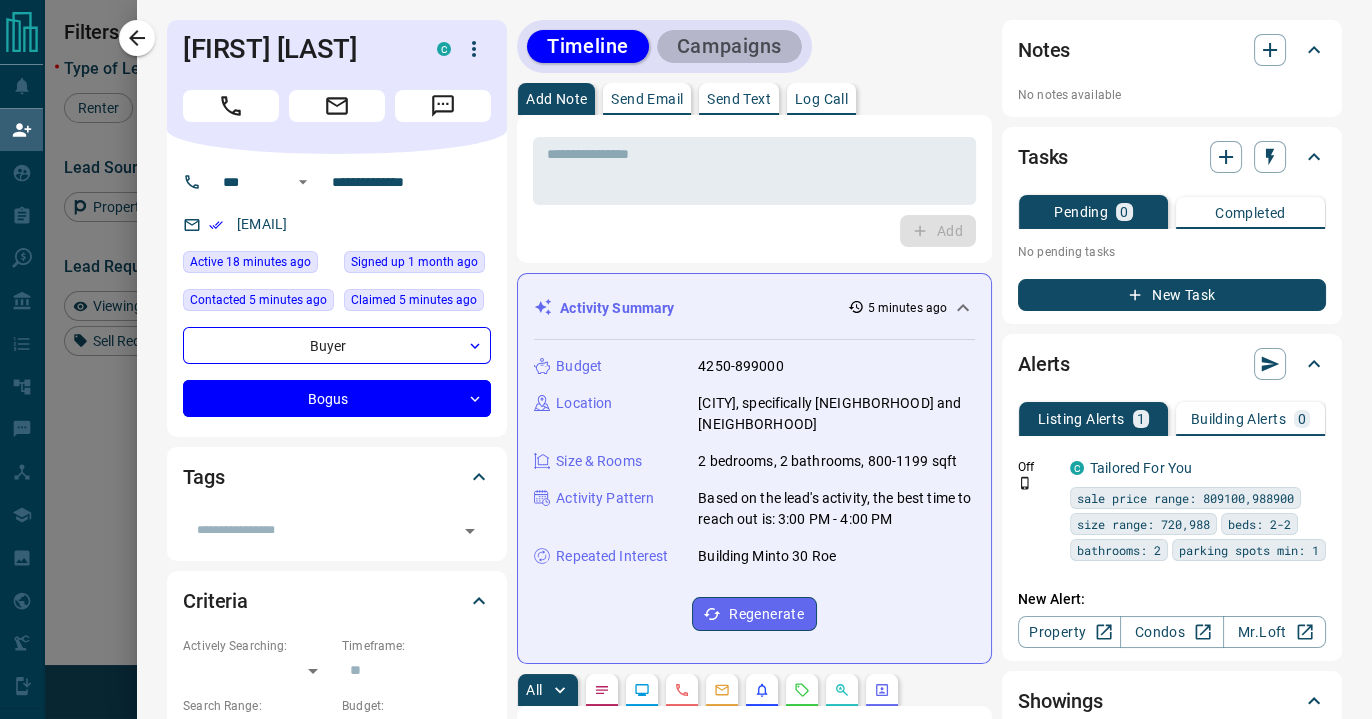 click on "Campaigns" at bounding box center [729, 46] 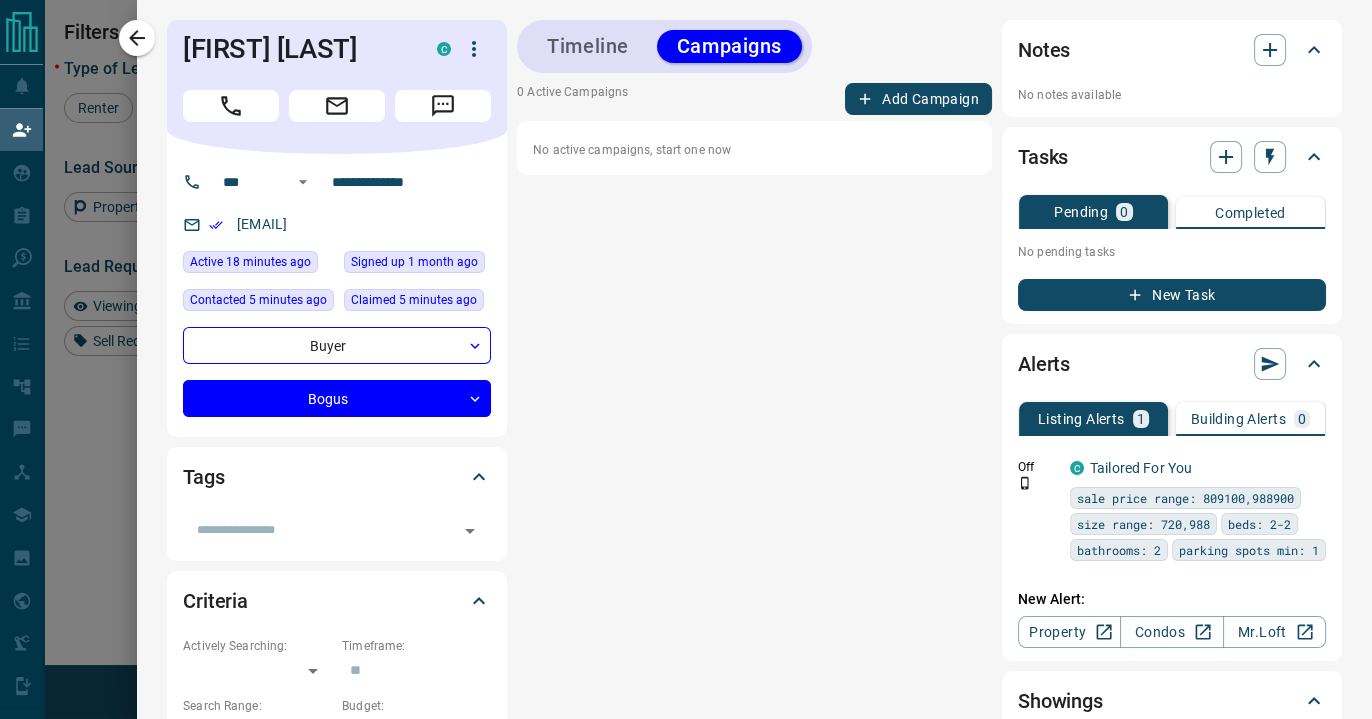 click on "0 Active Campaigns Add Campaign" at bounding box center (754, 99) 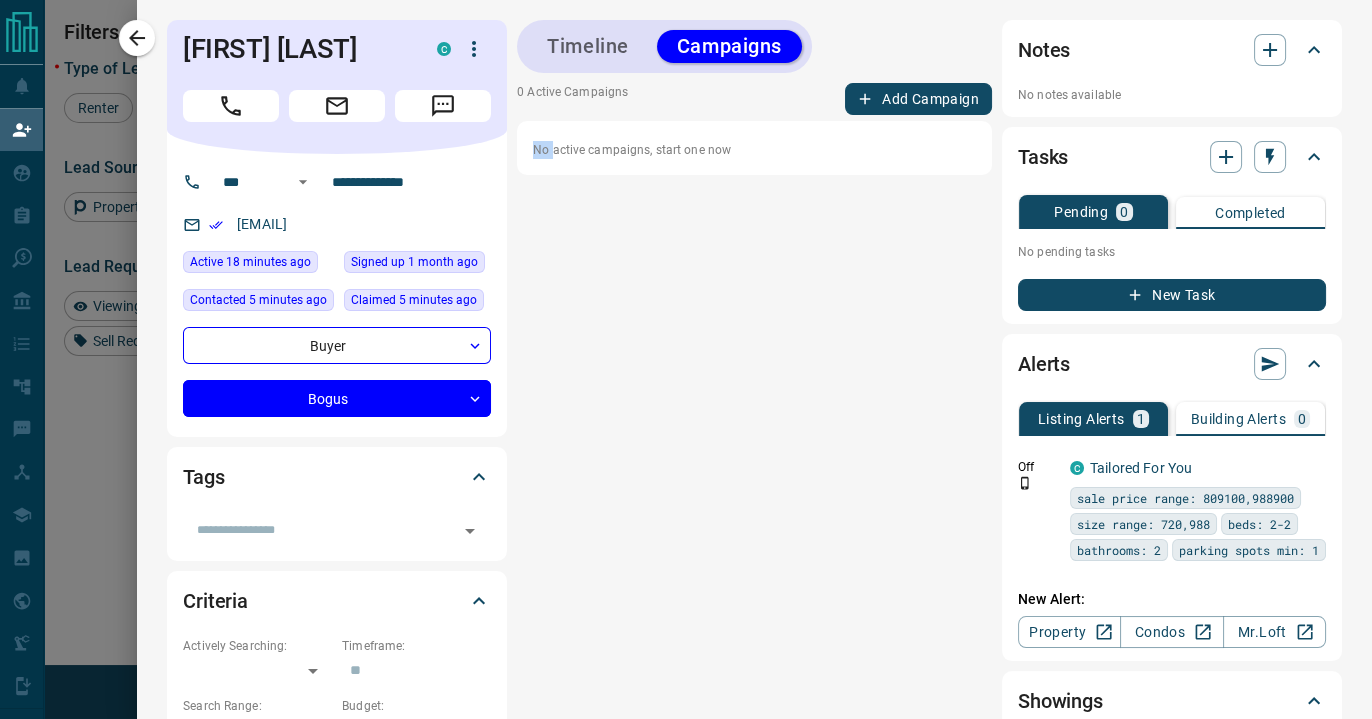 click on "0 Active Campaigns Add Campaign" at bounding box center [754, 99] 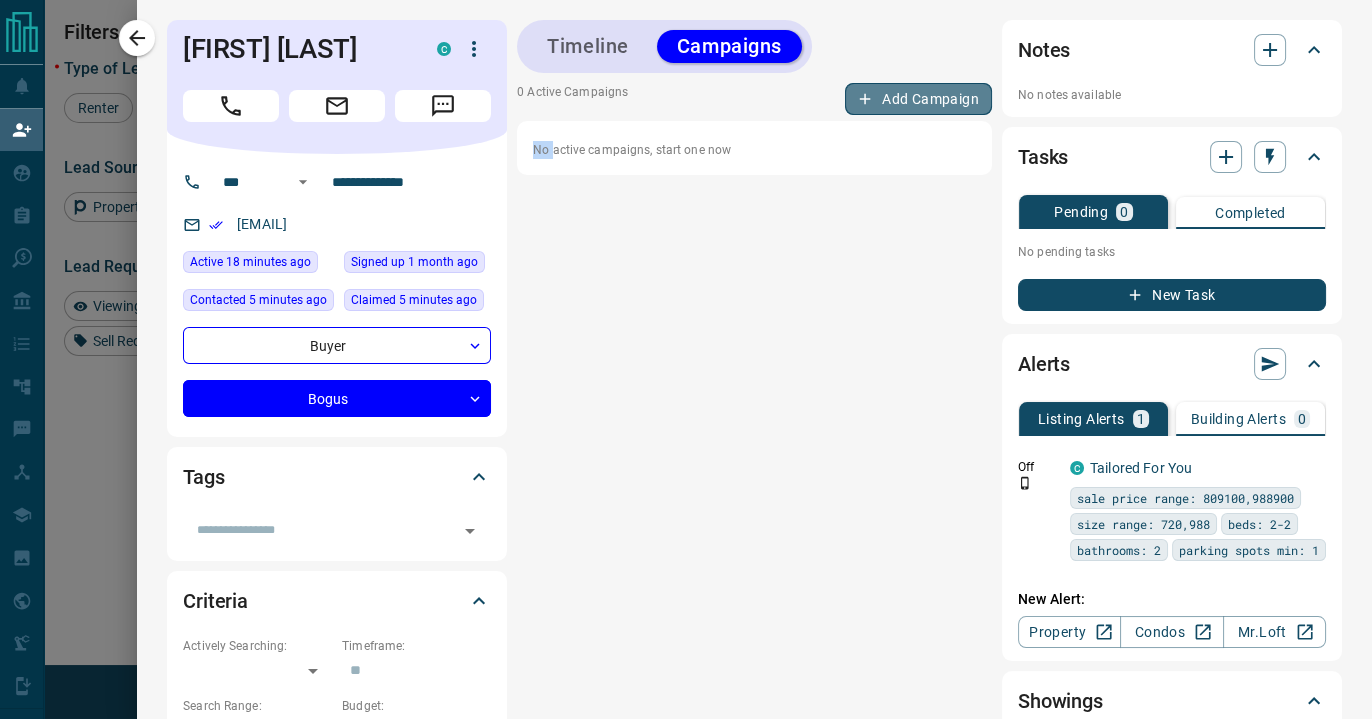 click on "Add Campaign" at bounding box center [918, 99] 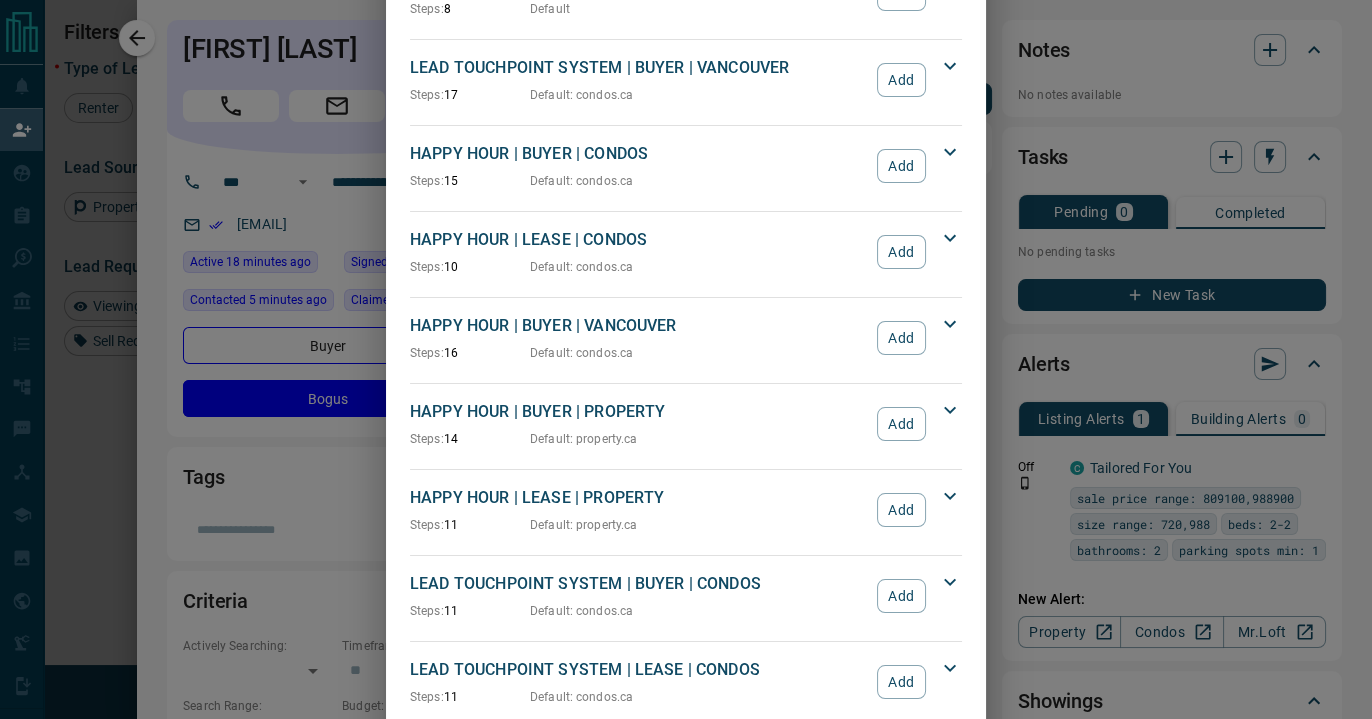 scroll, scrollTop: 166, scrollLeft: 0, axis: vertical 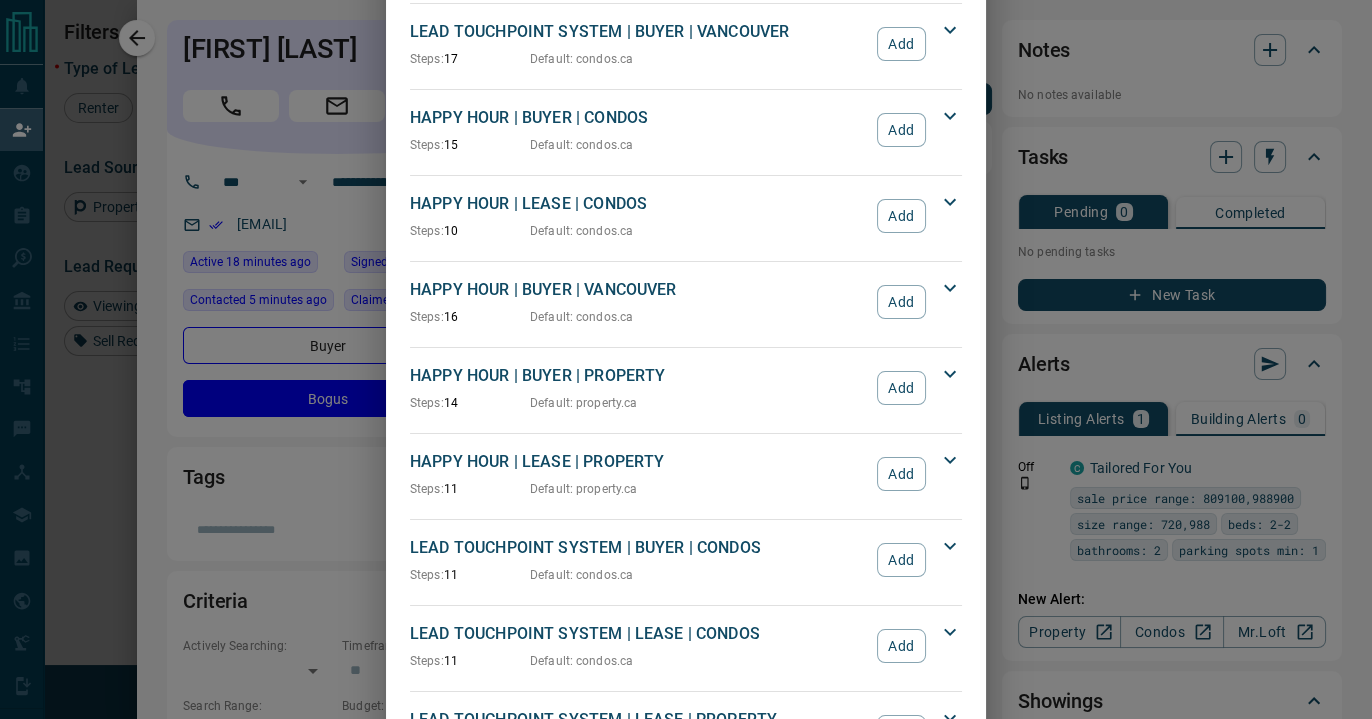 click on "Add" at bounding box center (901, 560) 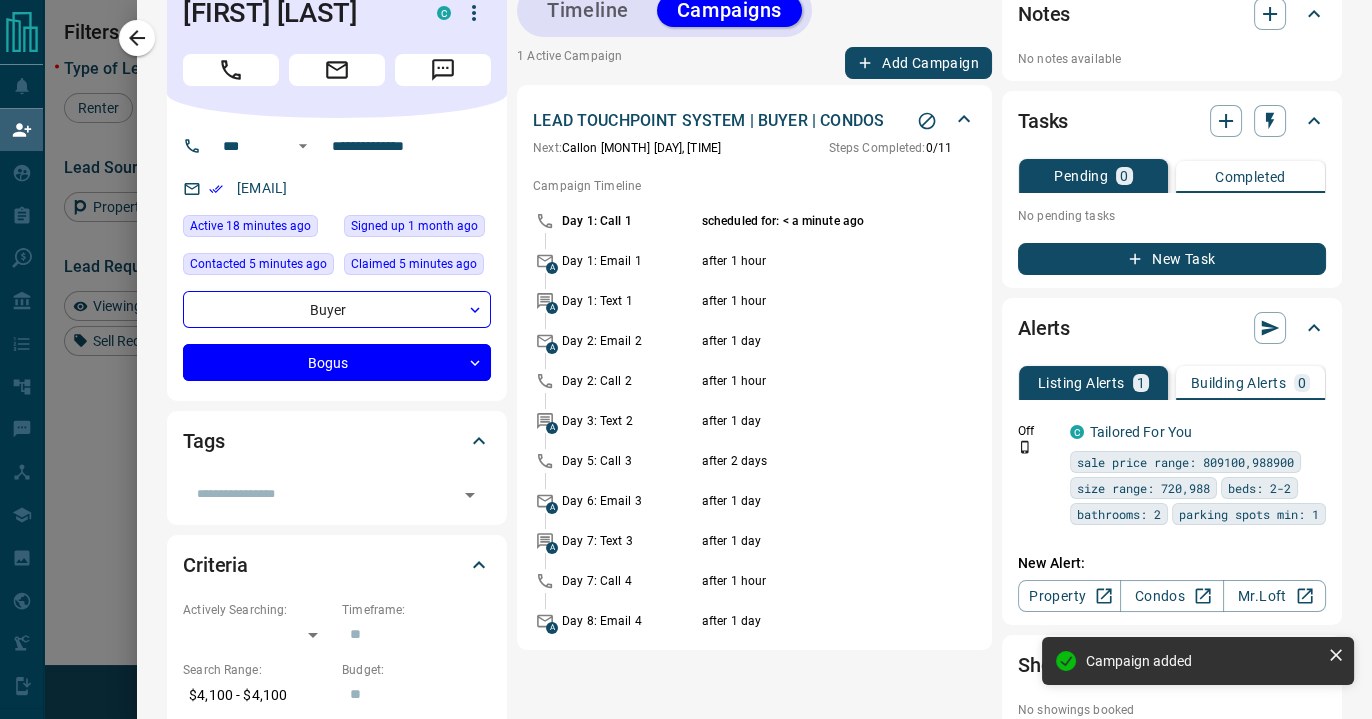 scroll, scrollTop: 0, scrollLeft: 0, axis: both 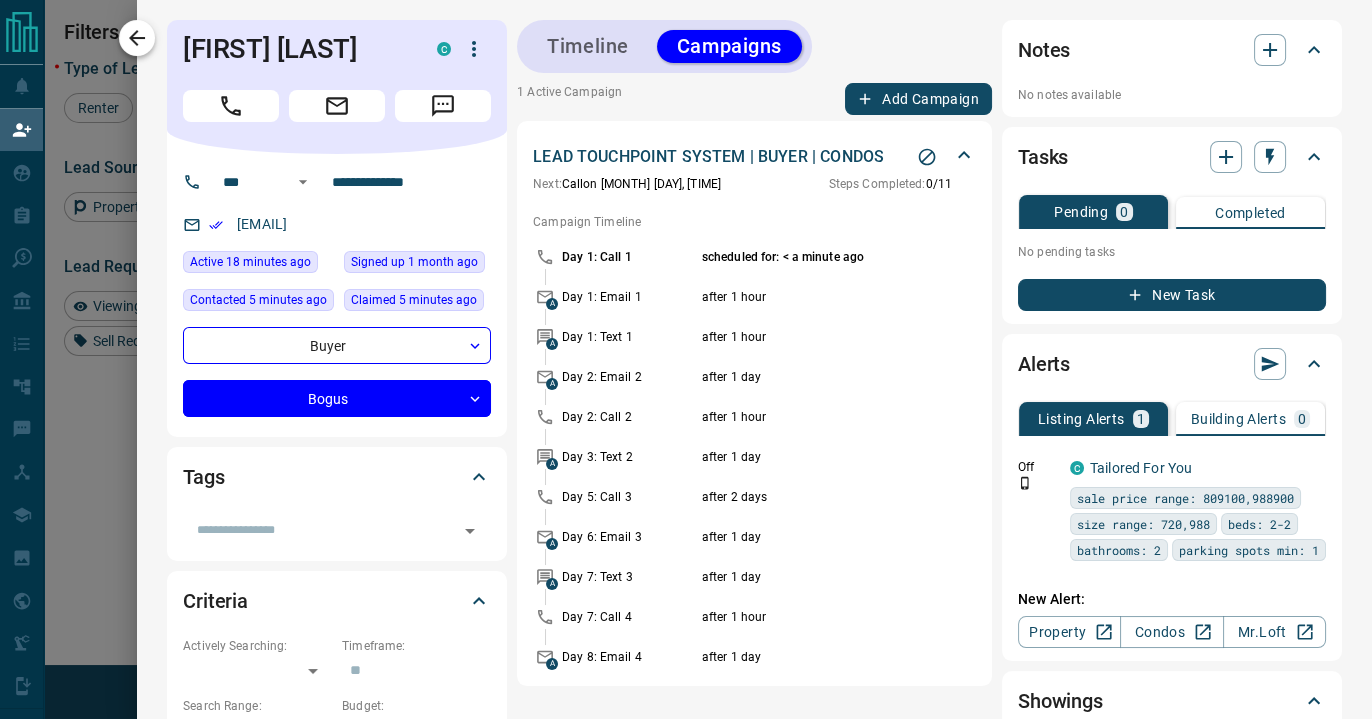 click 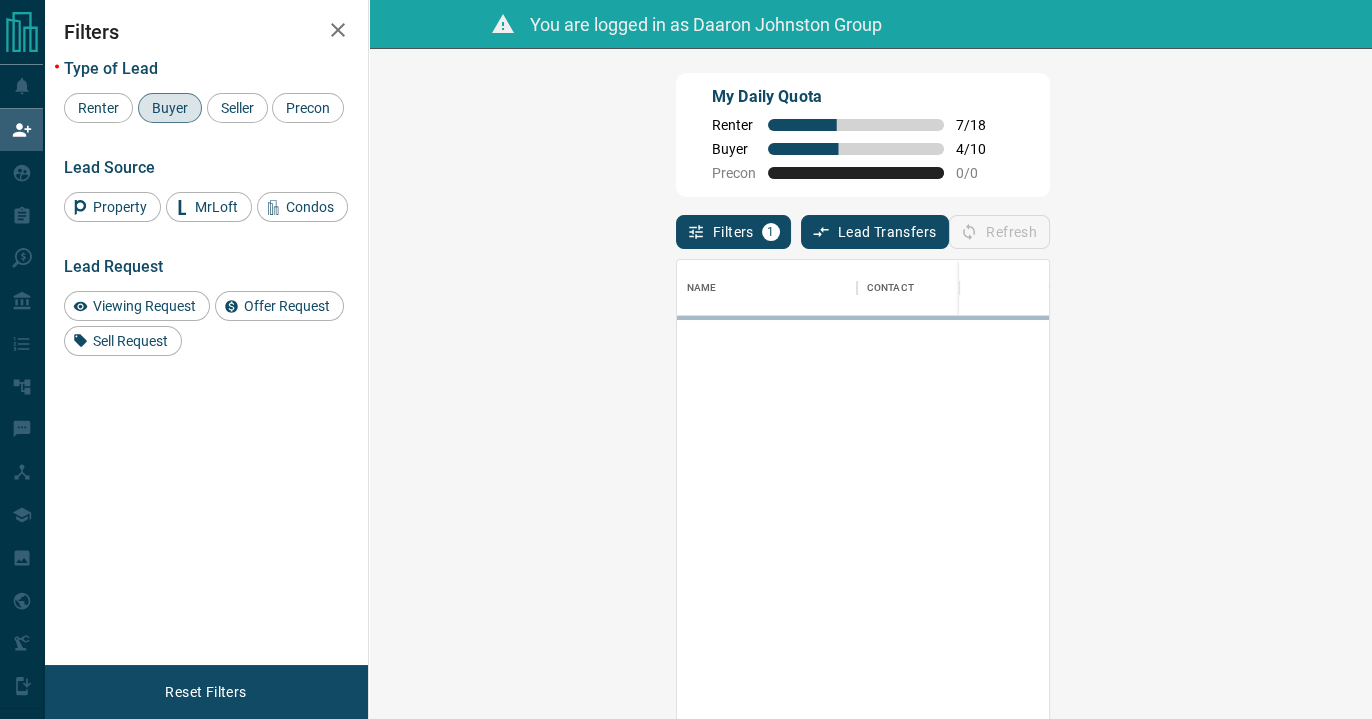 scroll, scrollTop: 16, scrollLeft: 15, axis: both 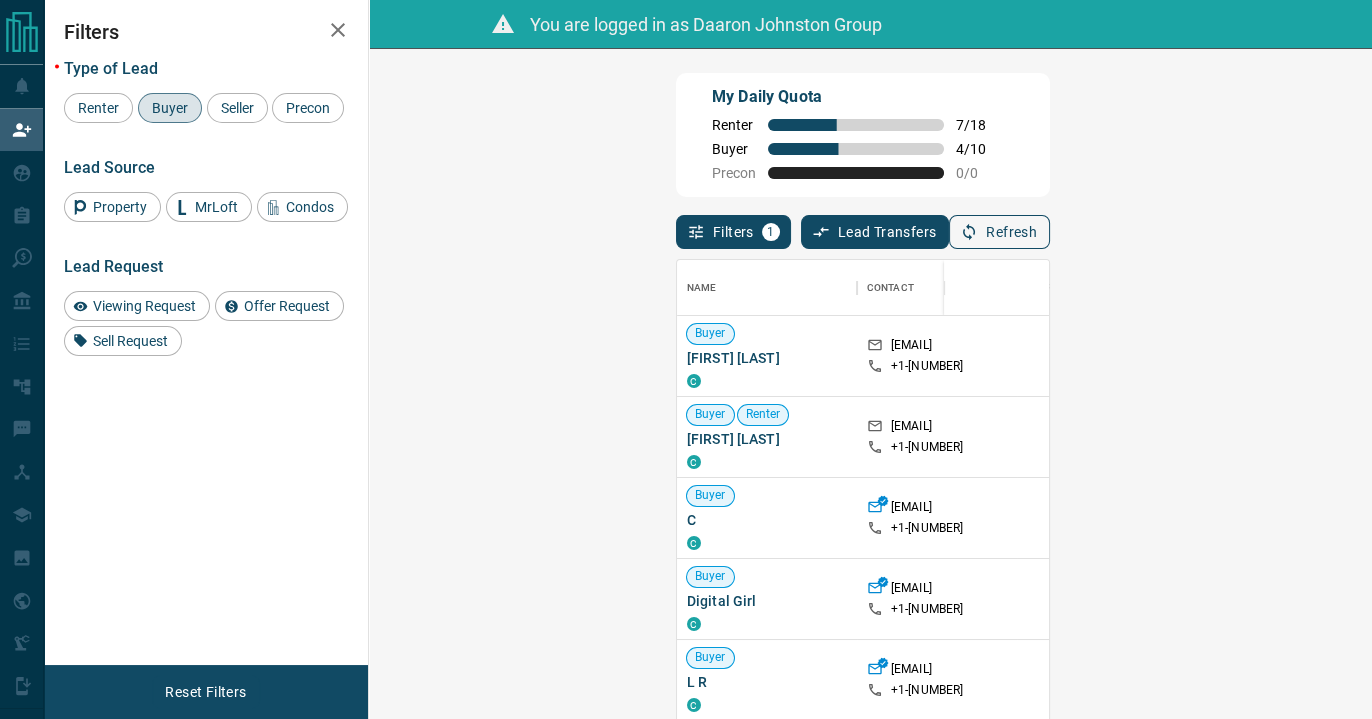 click on "Refresh" at bounding box center [999, 232] 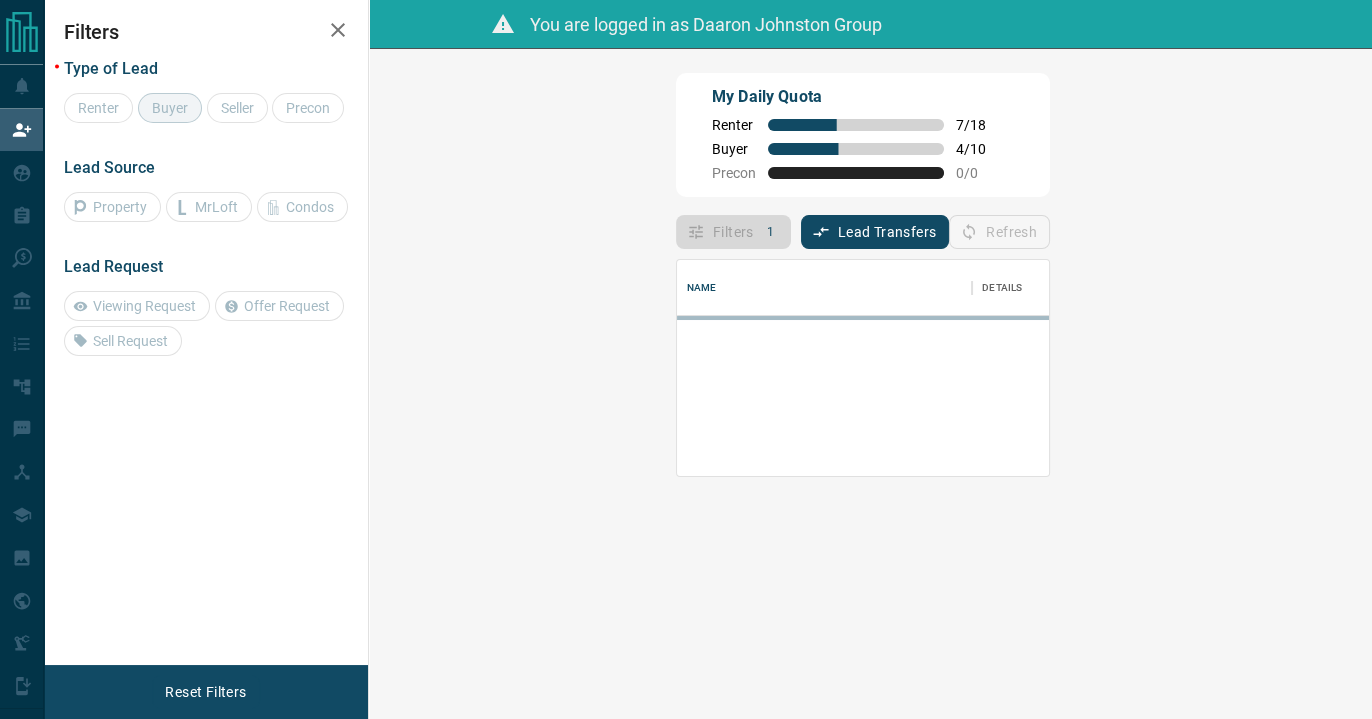 scroll, scrollTop: 0, scrollLeft: 0, axis: both 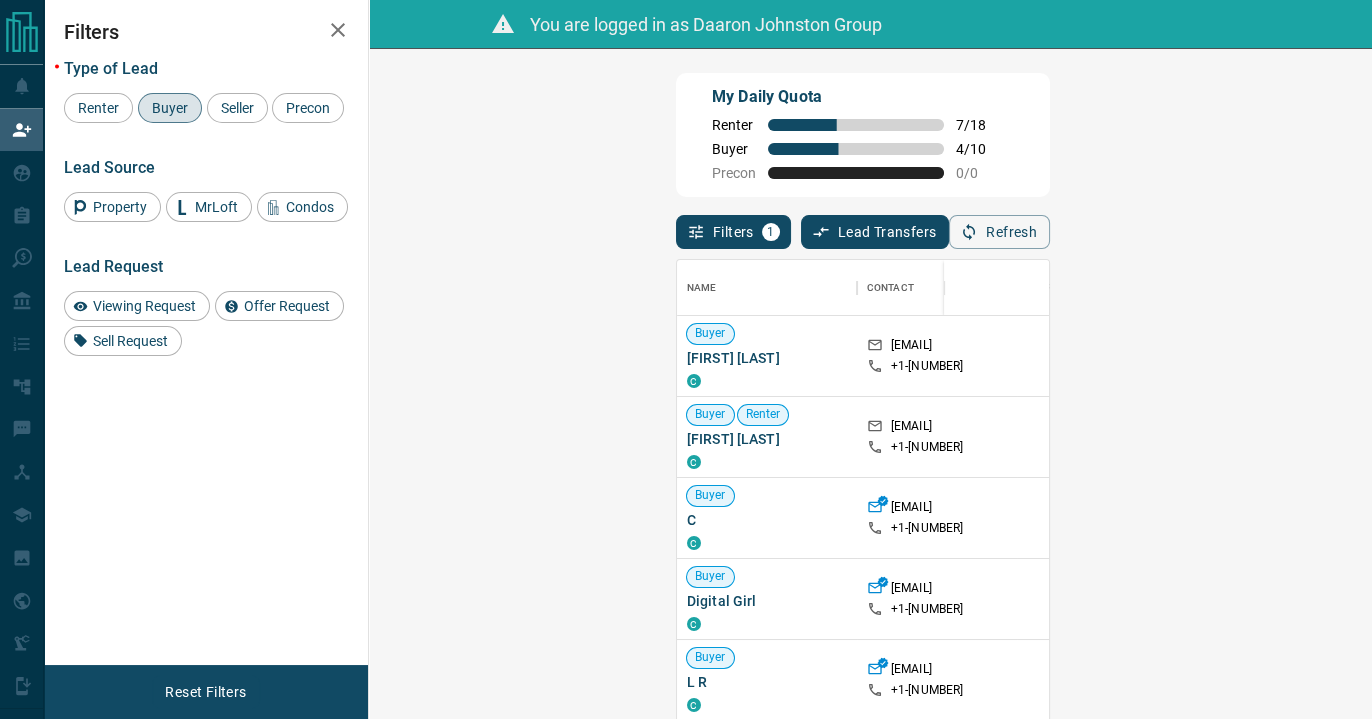 drag, startPoint x: 753, startPoint y: 223, endPoint x: 1071, endPoint y: 227, distance: 318.02515 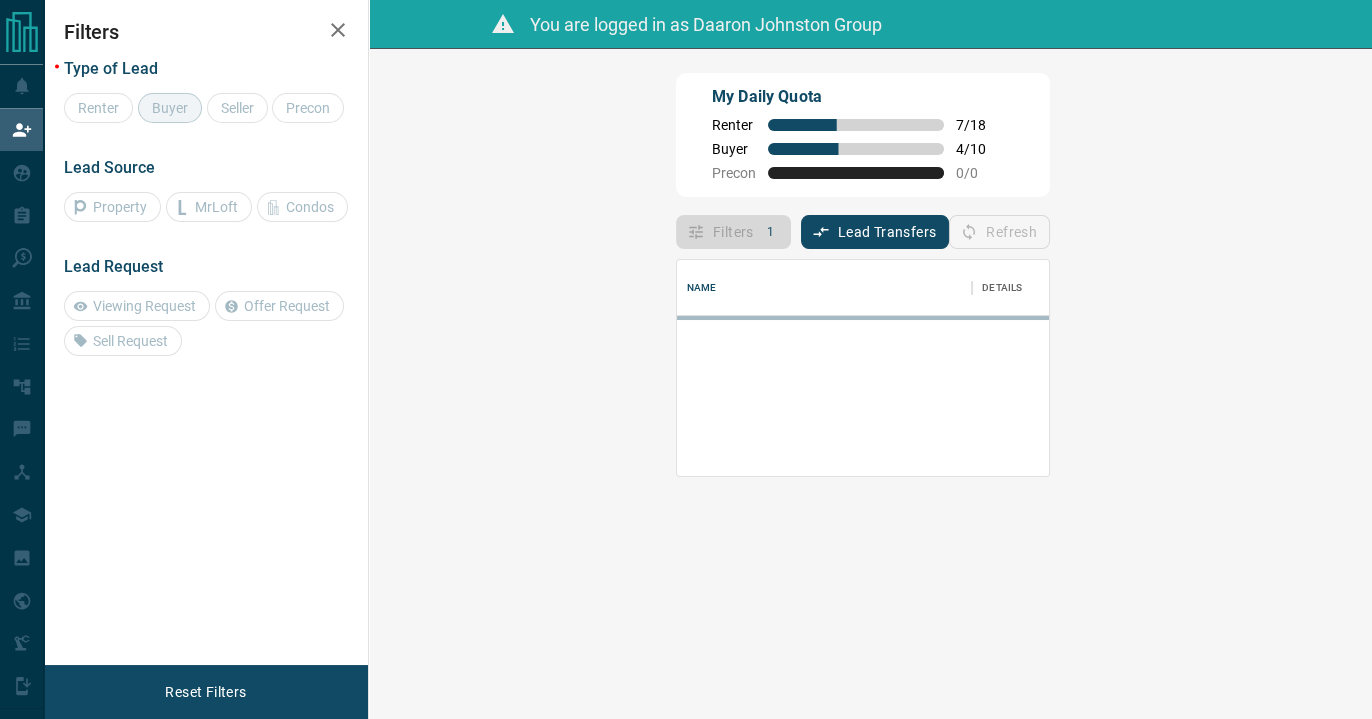 scroll, scrollTop: 16, scrollLeft: 15, axis: both 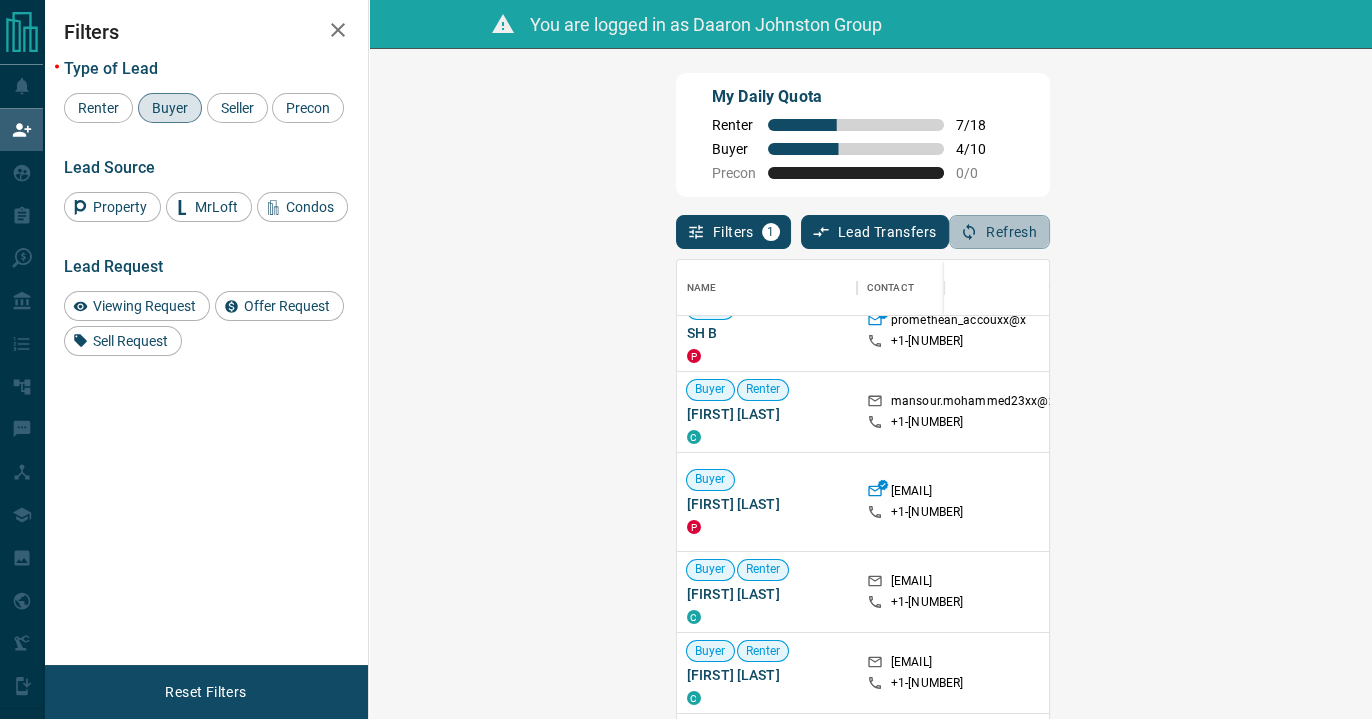 click on "Refresh" at bounding box center (999, 232) 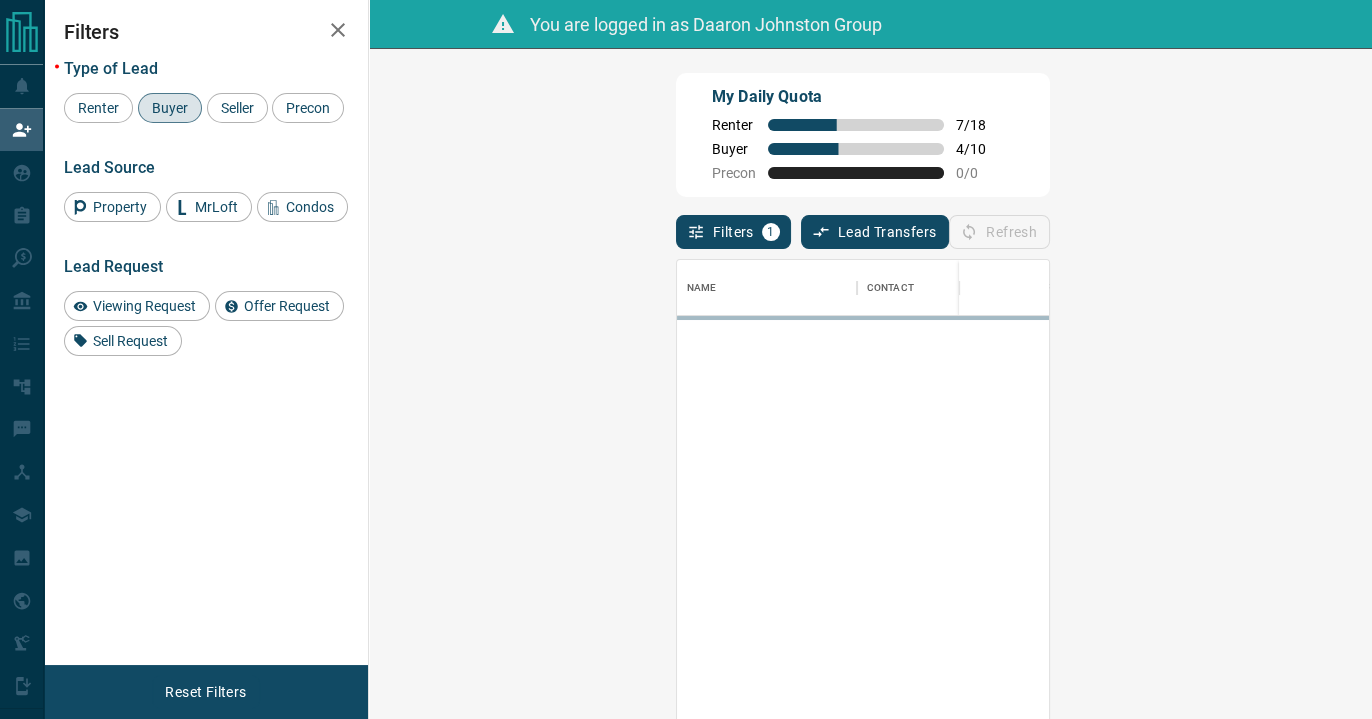 scroll, scrollTop: 16, scrollLeft: 15, axis: both 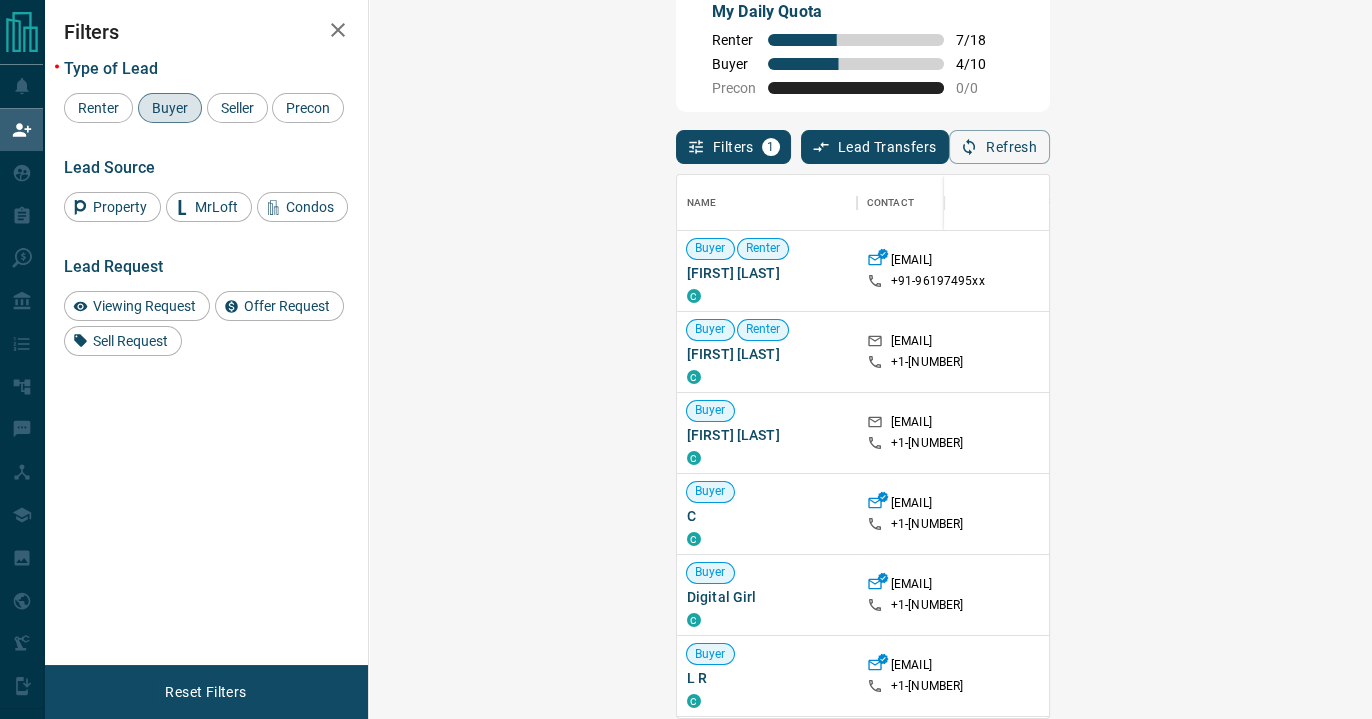 click on "My Daily Quota Renter 7 / 18 Buyer 4 / 10 Precon 0 / 0" at bounding box center [863, 50] 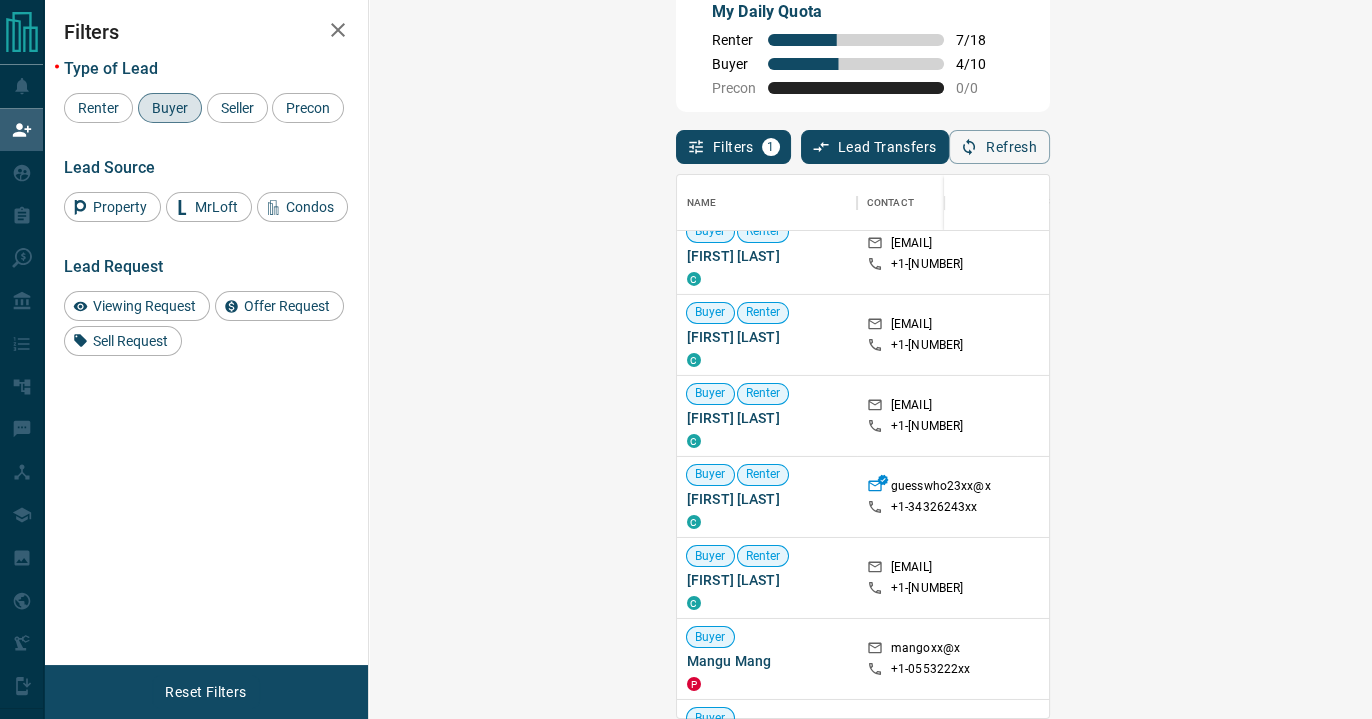 scroll, scrollTop: 1563, scrollLeft: 0, axis: vertical 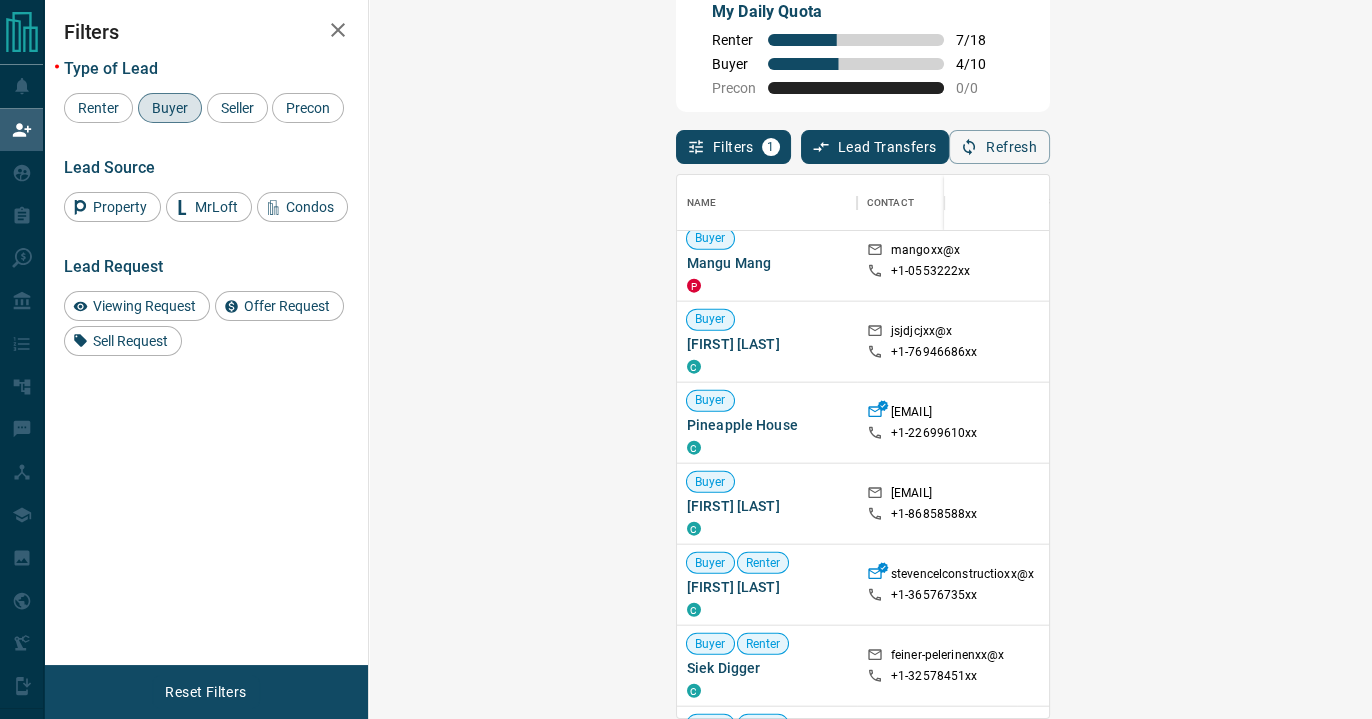 click on "My Daily Quota Renter 7 / 18 Buyer 4 / 10 Precon 0 / 0" at bounding box center (863, 50) 